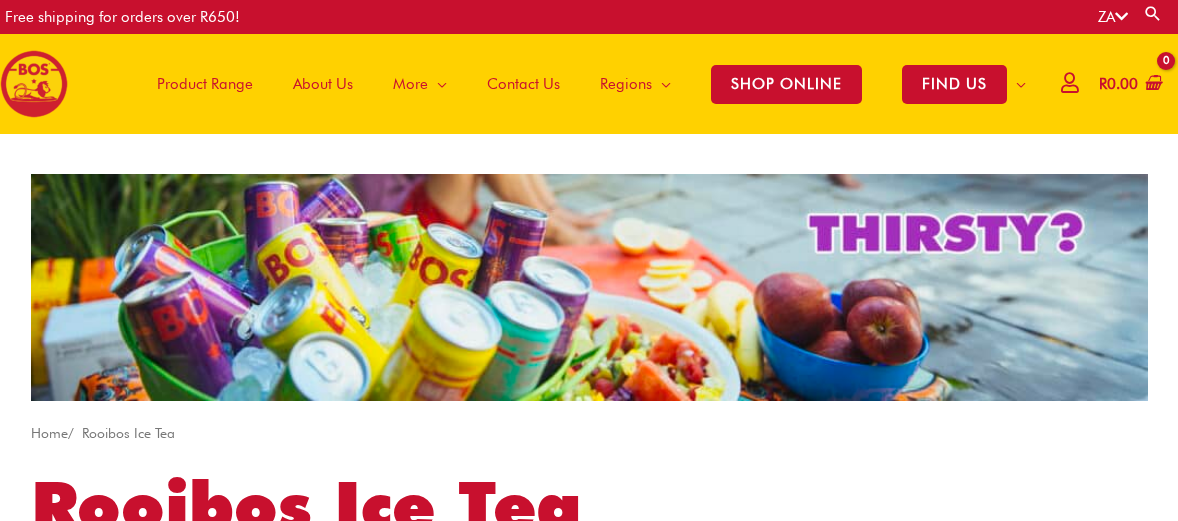 scroll, scrollTop: 9, scrollLeft: 0, axis: vertical 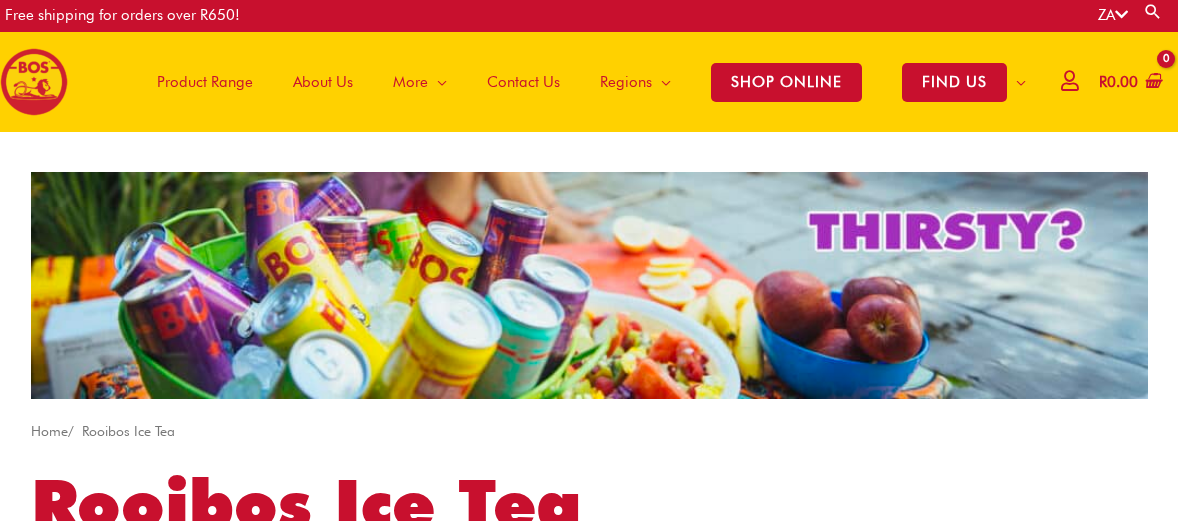 click at bounding box center (1069, 80) 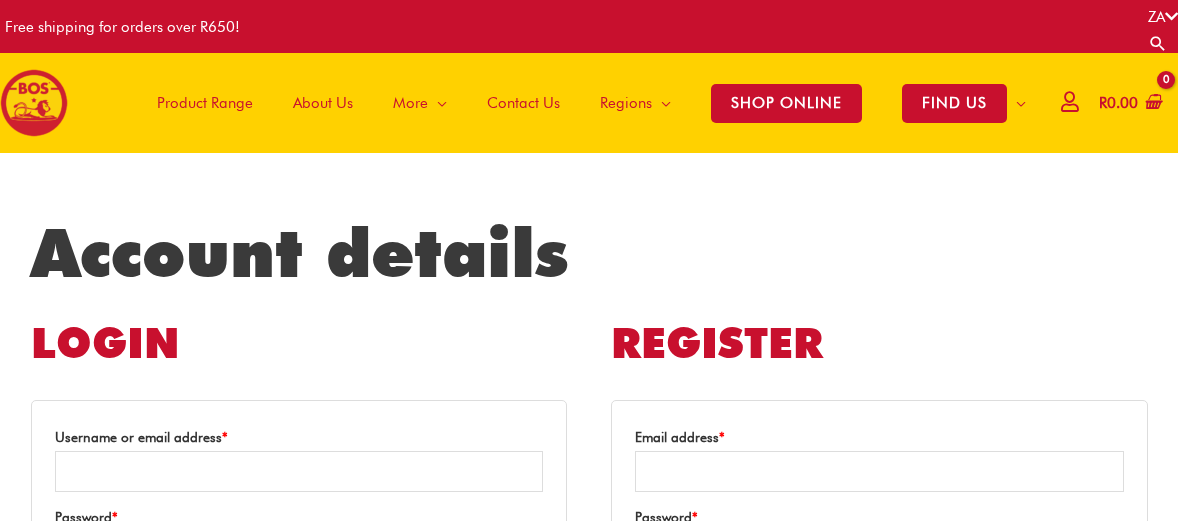 scroll, scrollTop: 0, scrollLeft: 0, axis: both 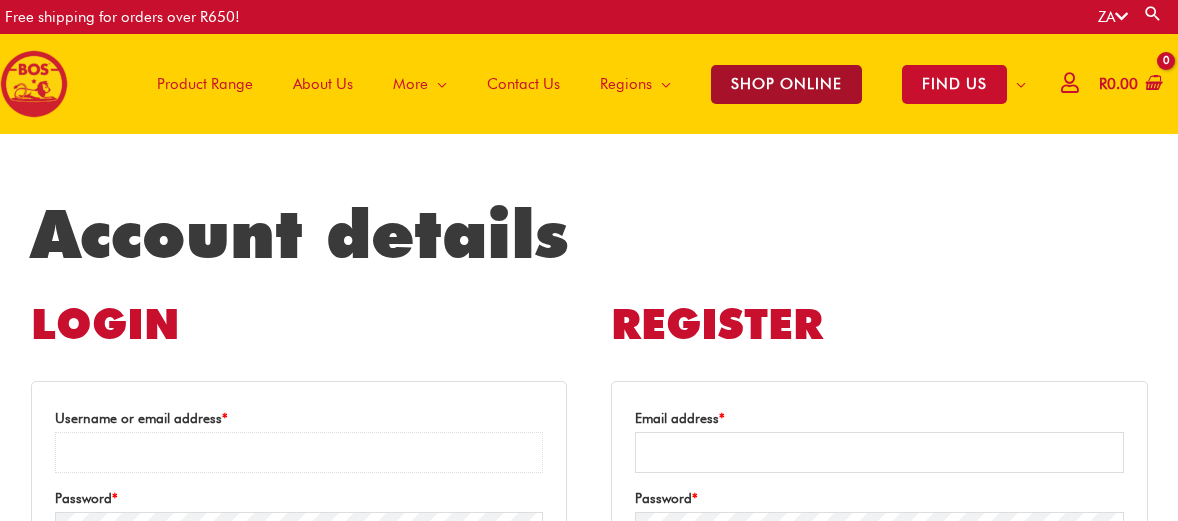 type on "**********" 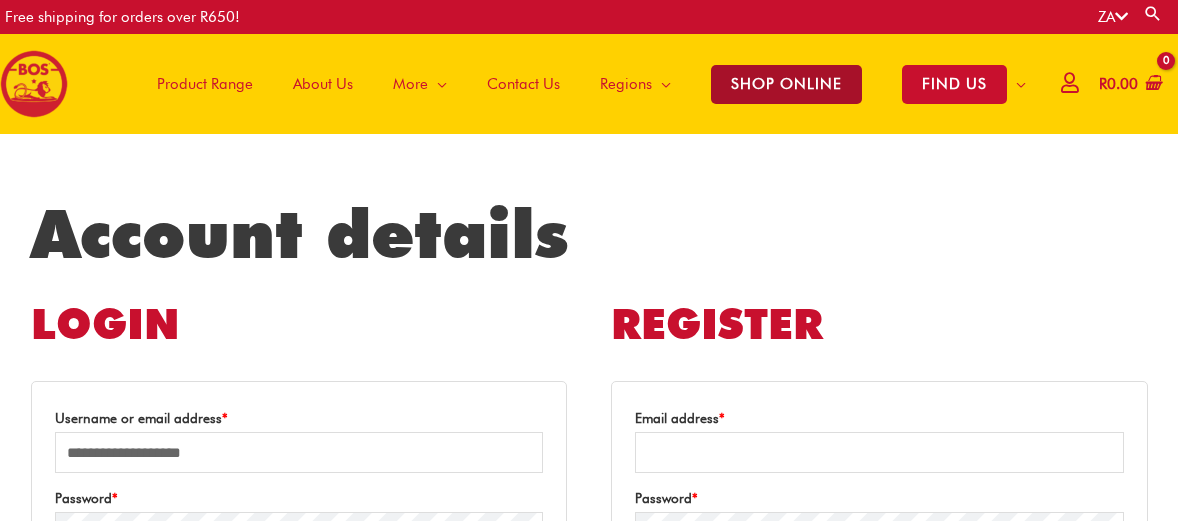 click on "SHOP ONLINE" at bounding box center (786, 84) 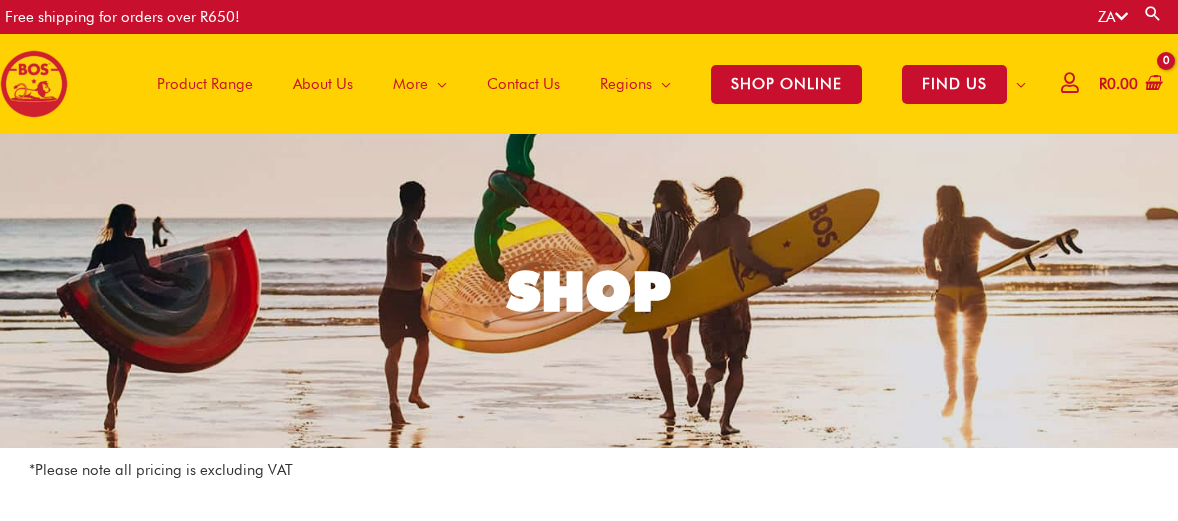 scroll, scrollTop: 0, scrollLeft: 0, axis: both 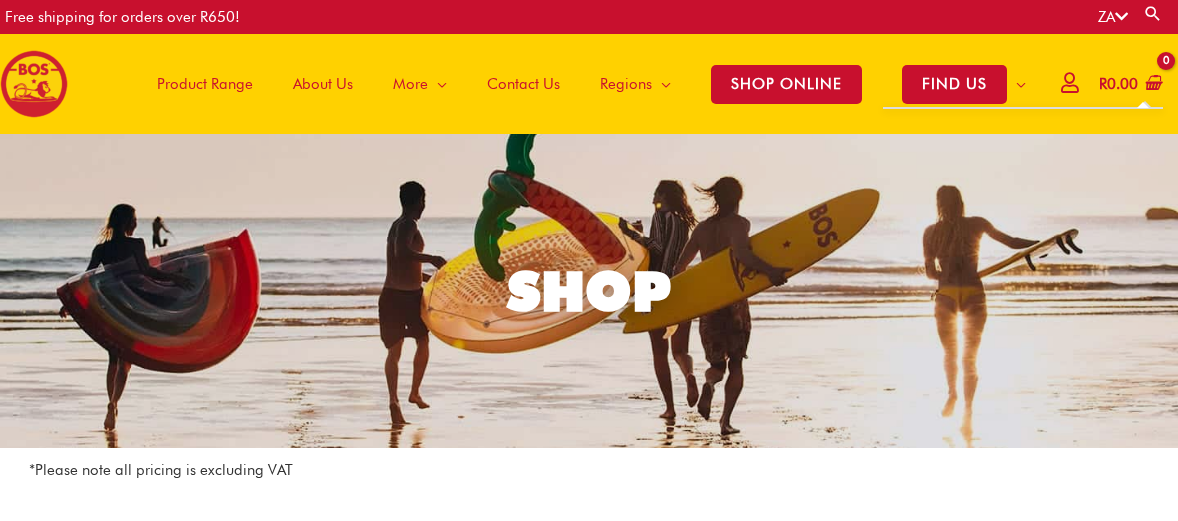 click on "R  0.00" at bounding box center [1118, 84] 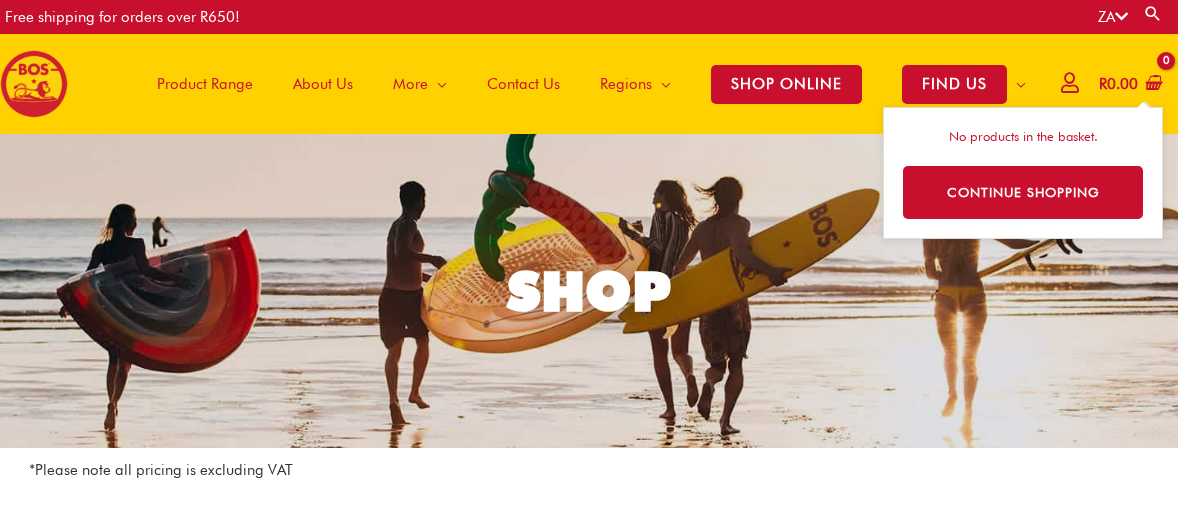 click on "R  0.00
No products in the basket.
No products in the basket.
Continue Shopping" at bounding box center [1112, 84] 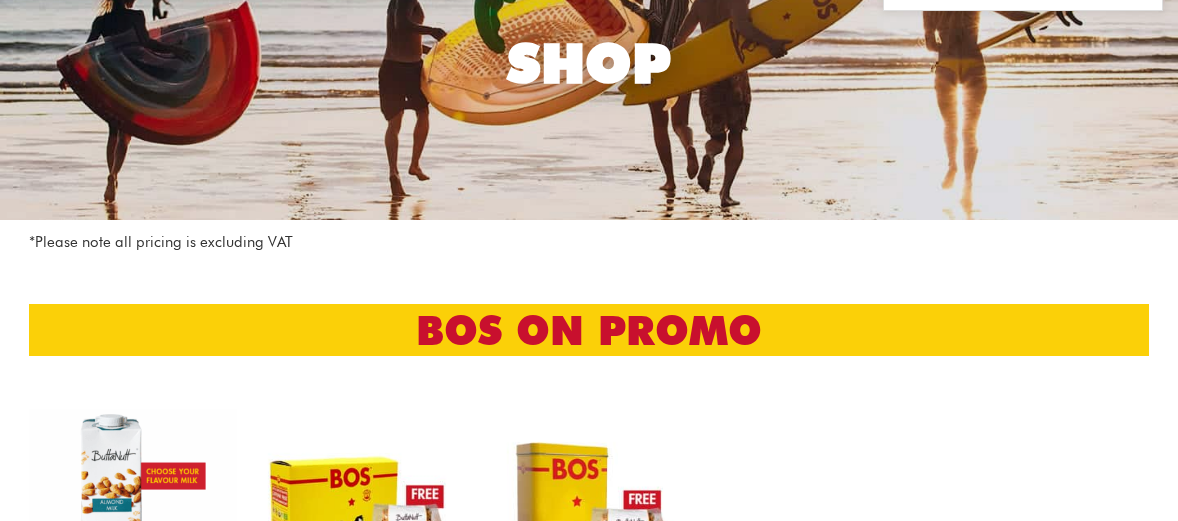 scroll, scrollTop: 281, scrollLeft: 0, axis: vertical 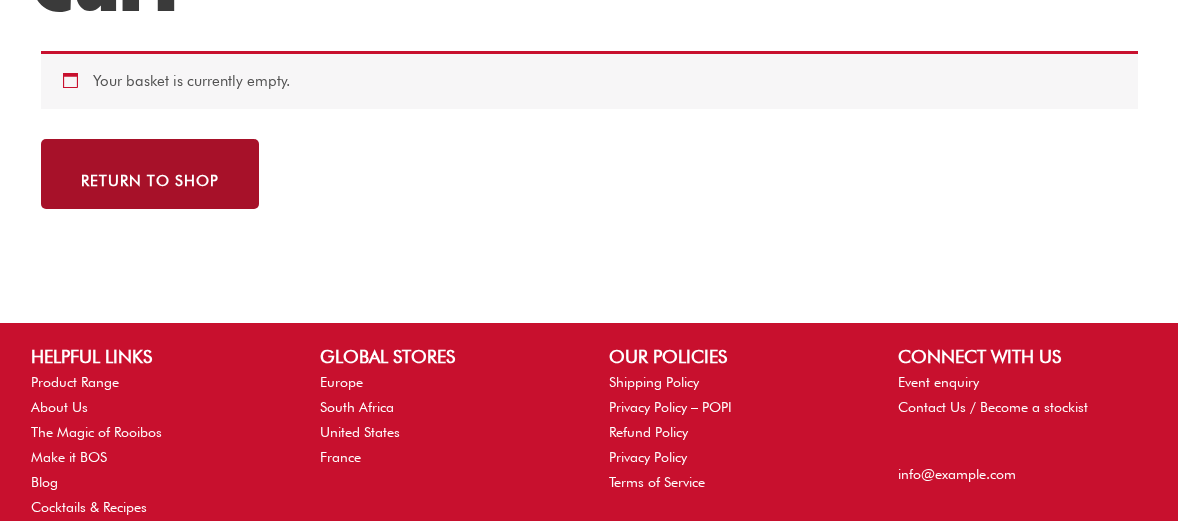 click on "Return to shop" at bounding box center [150, 174] 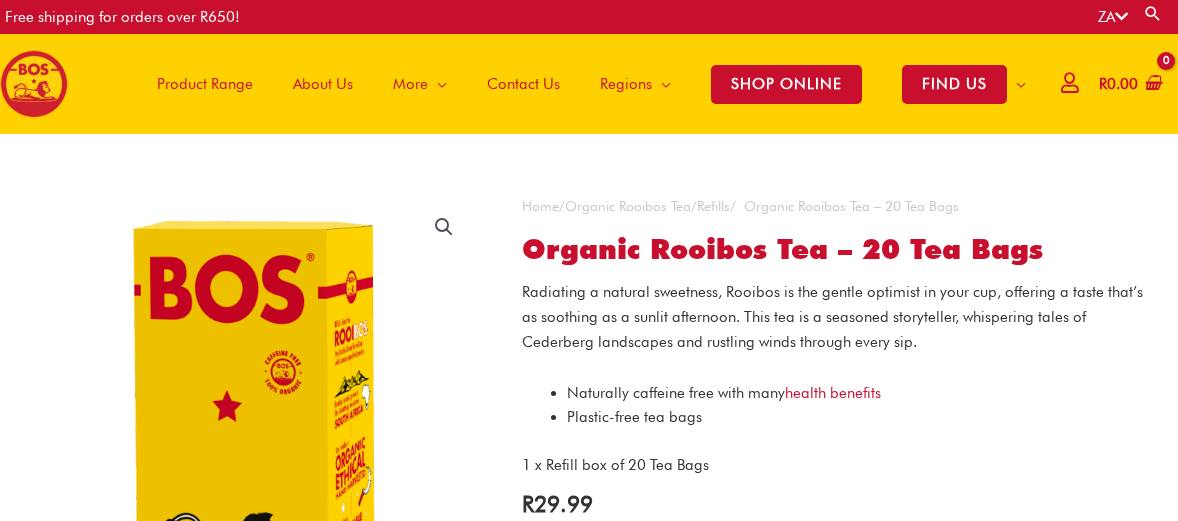 scroll, scrollTop: 0, scrollLeft: 0, axis: both 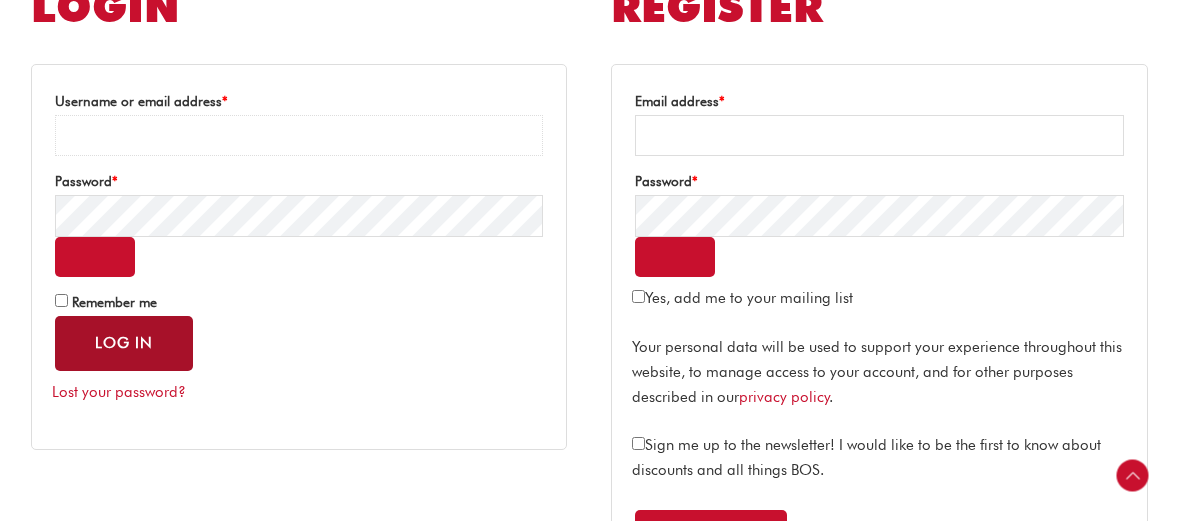 type on "**********" 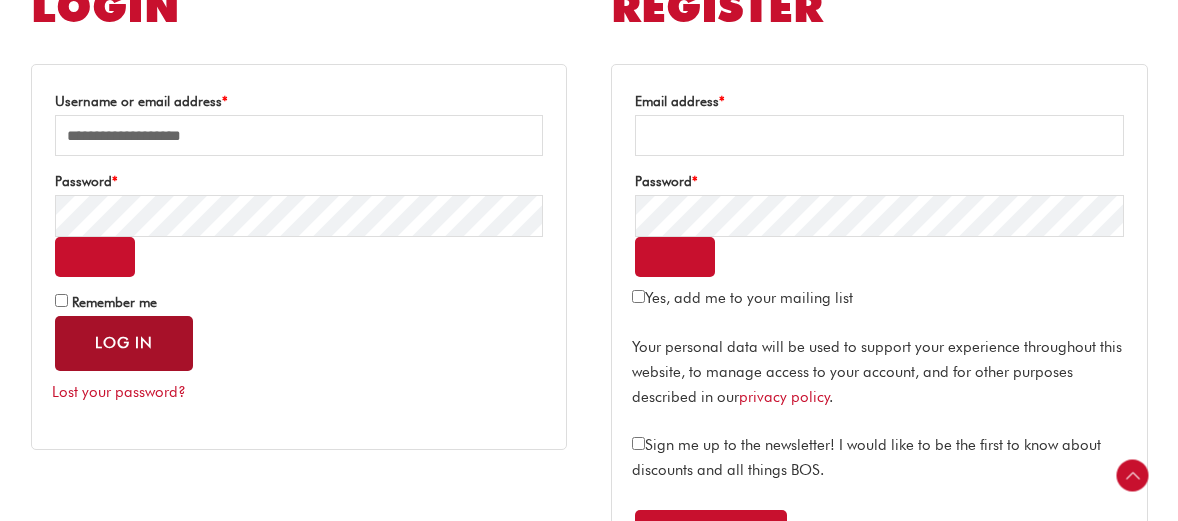 drag, startPoint x: 118, startPoint y: 338, endPoint x: 114, endPoint y: 326, distance: 12.649111 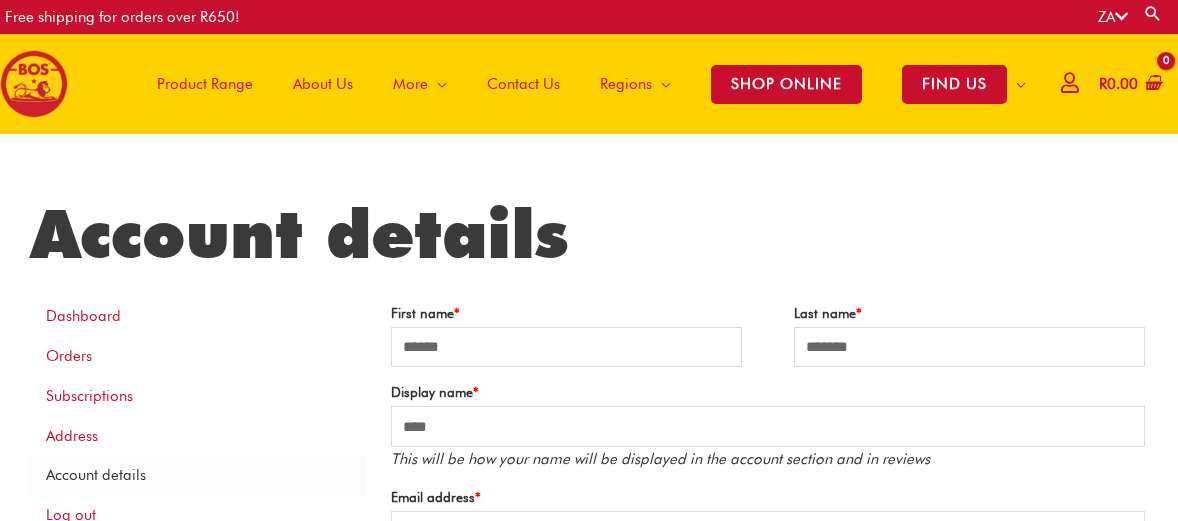 scroll, scrollTop: 0, scrollLeft: 0, axis: both 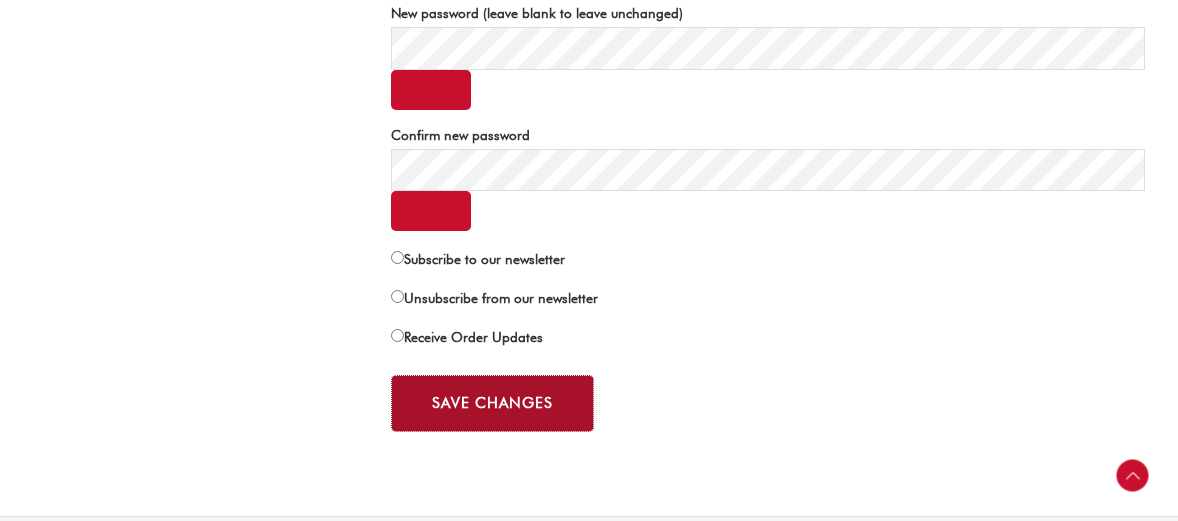 click on "Save changes" at bounding box center [492, 403] 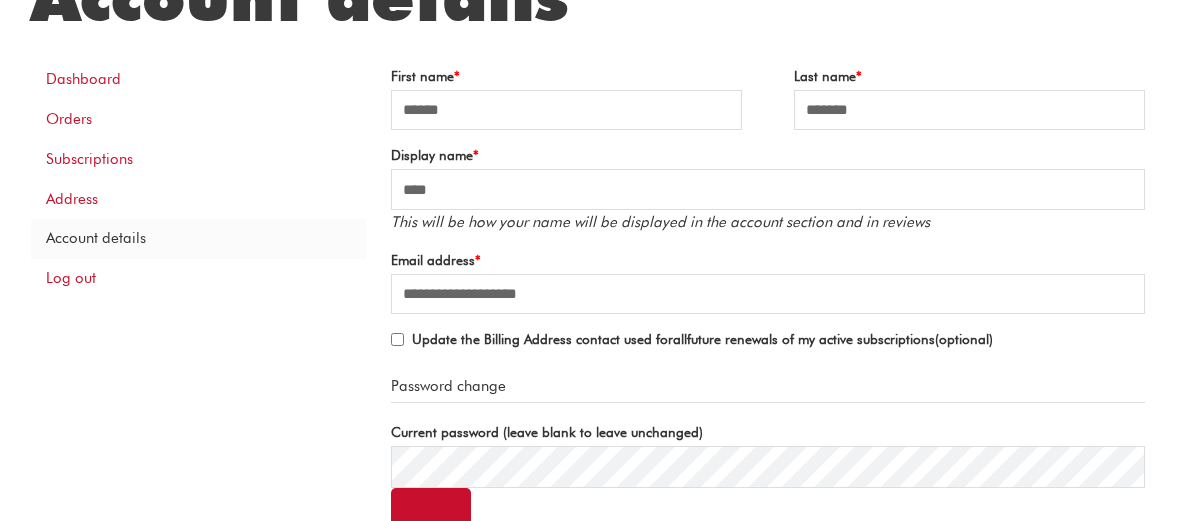 scroll, scrollTop: 235, scrollLeft: 0, axis: vertical 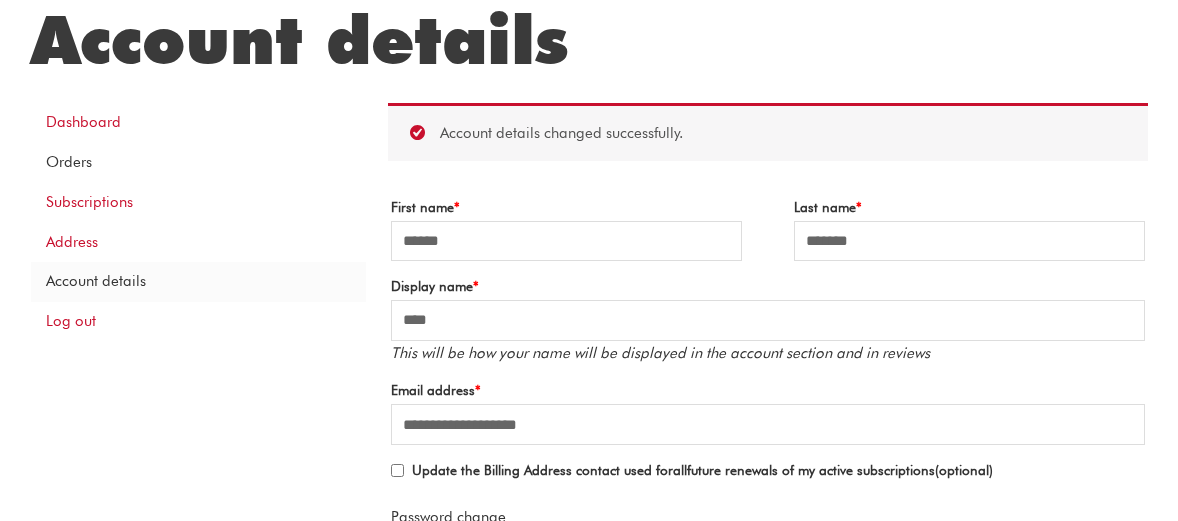 click on "Orders" at bounding box center (198, 163) 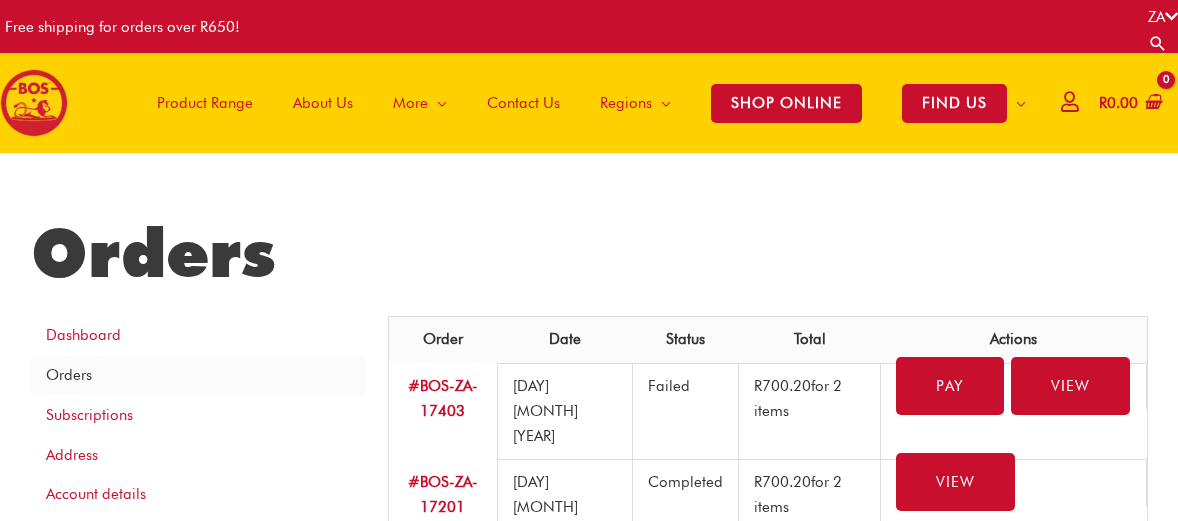 scroll, scrollTop: 0, scrollLeft: 0, axis: both 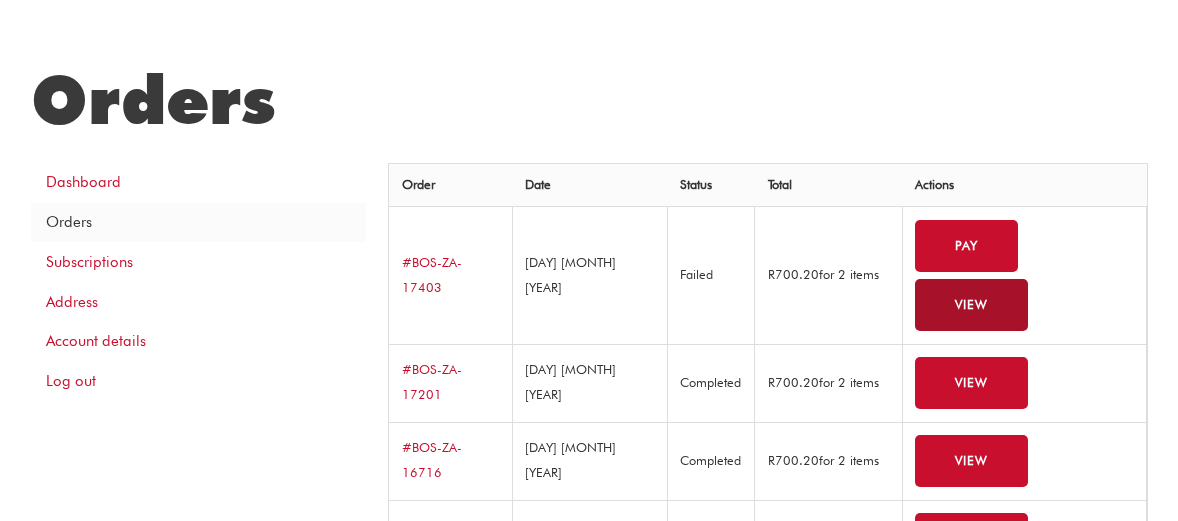 click on "View" at bounding box center [971, 305] 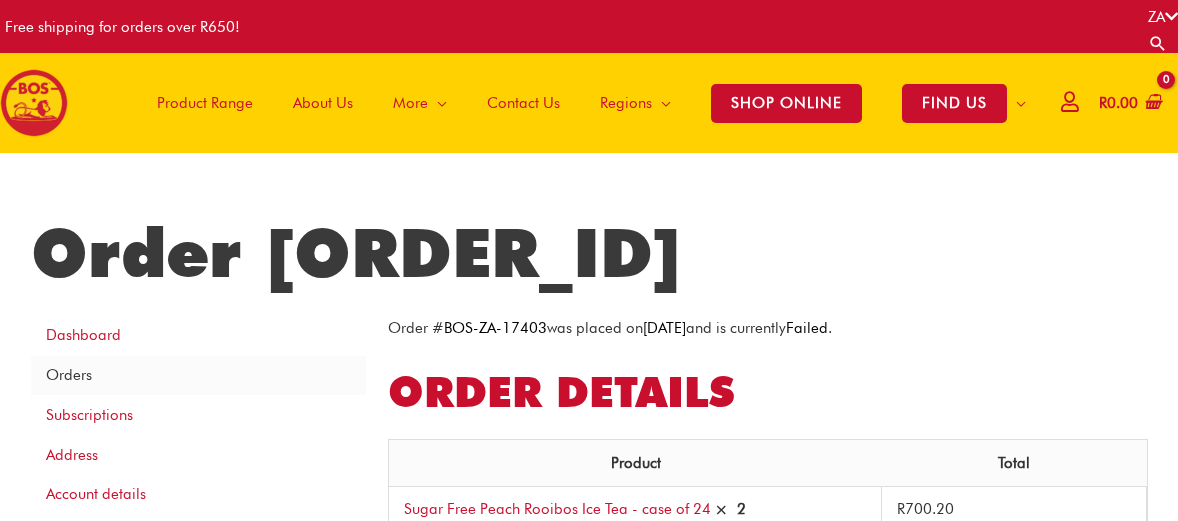 scroll, scrollTop: 0, scrollLeft: 0, axis: both 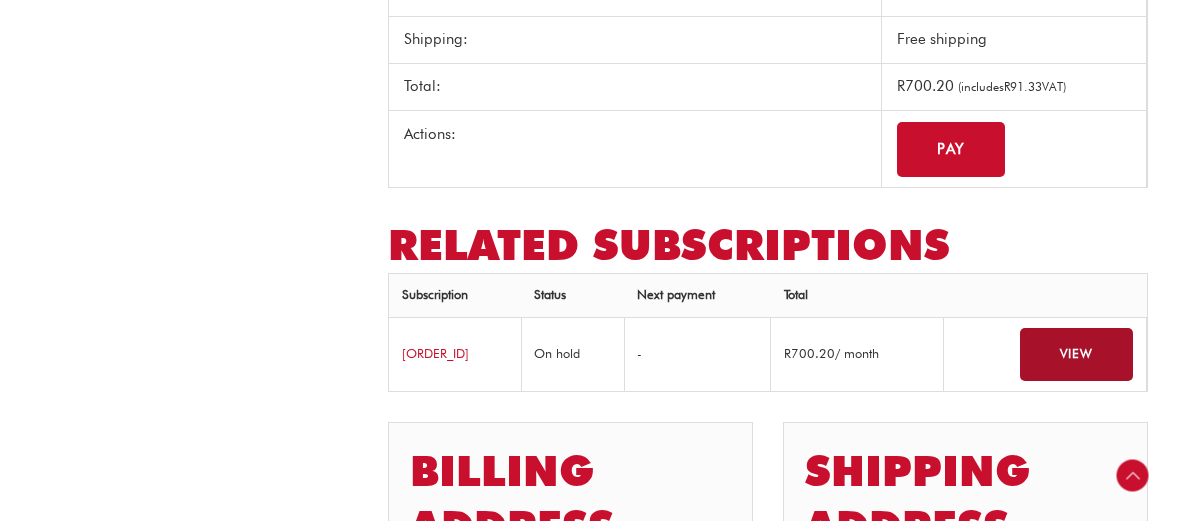 click on "View" at bounding box center (1076, 354) 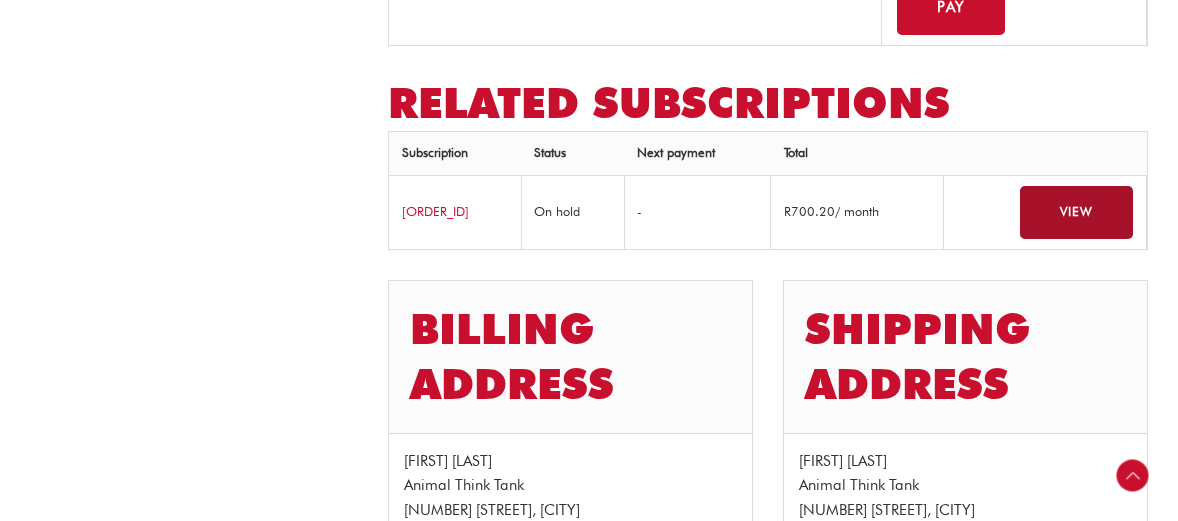 scroll, scrollTop: 740, scrollLeft: 0, axis: vertical 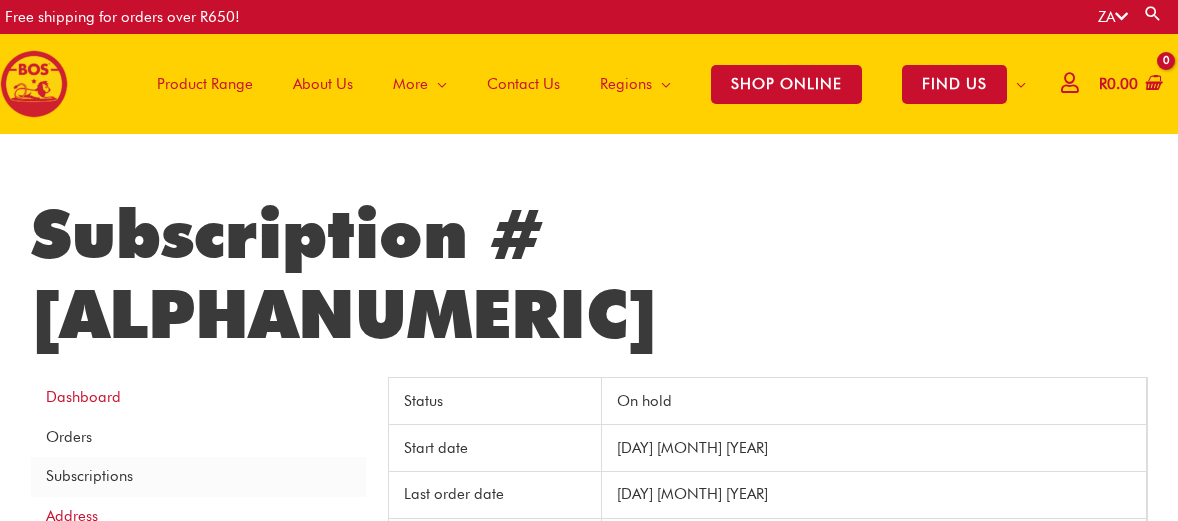click on "Orders" at bounding box center (198, 437) 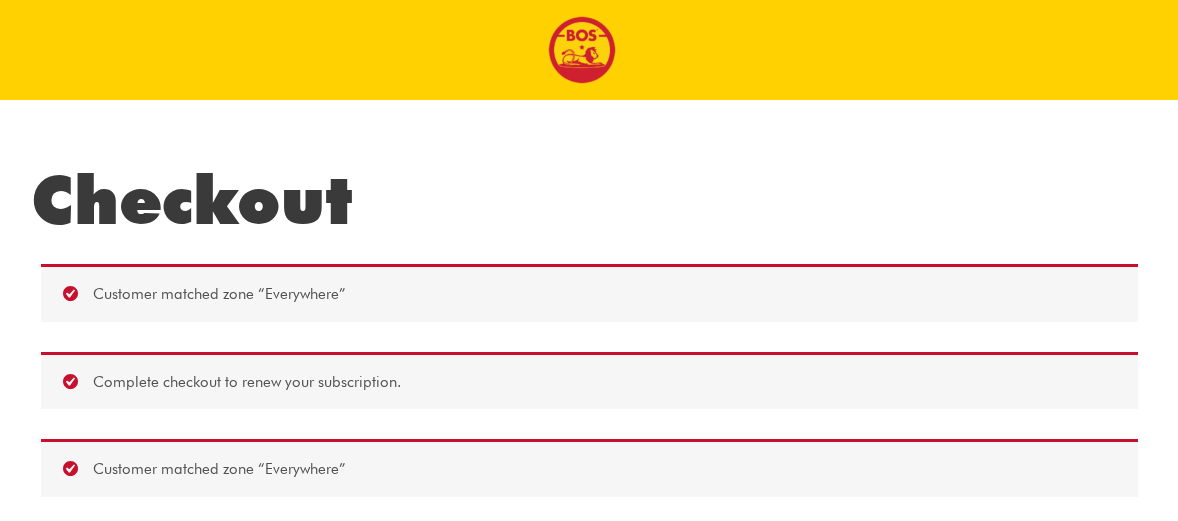 select on "**" 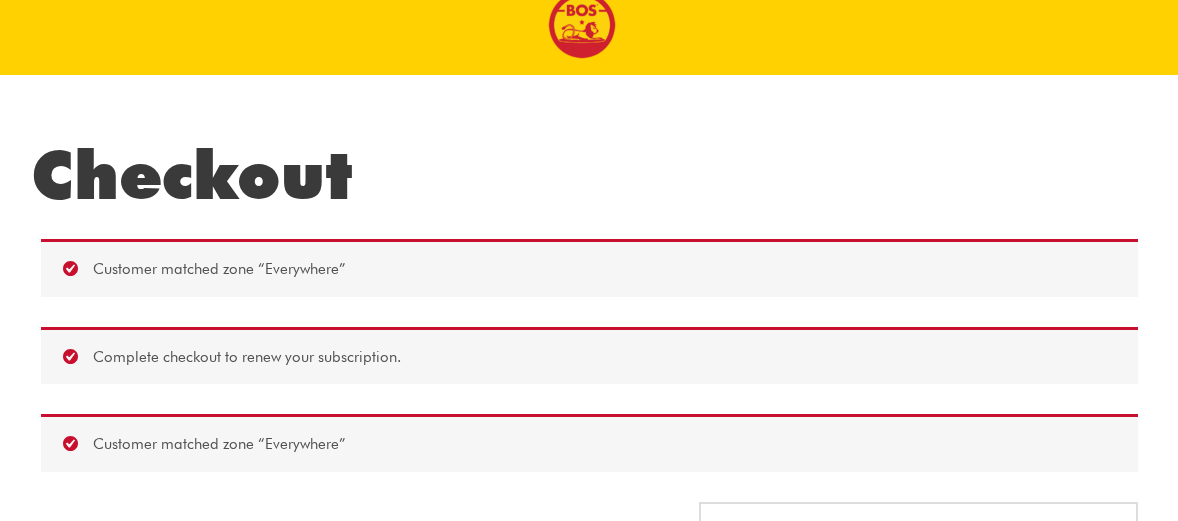 scroll, scrollTop: 0, scrollLeft: 0, axis: both 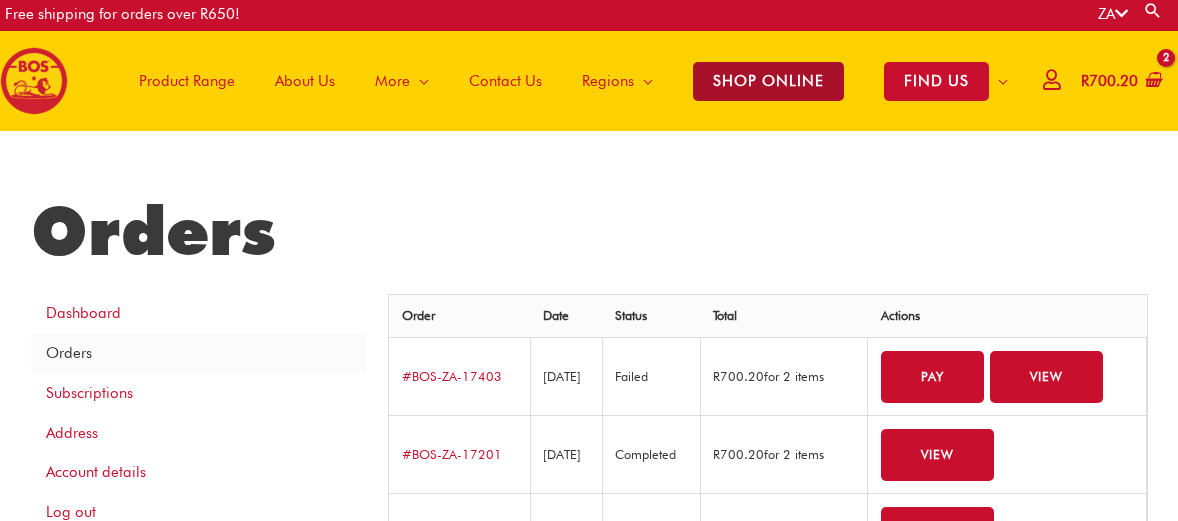 click on "SHOP ONLINE" at bounding box center (768, 81) 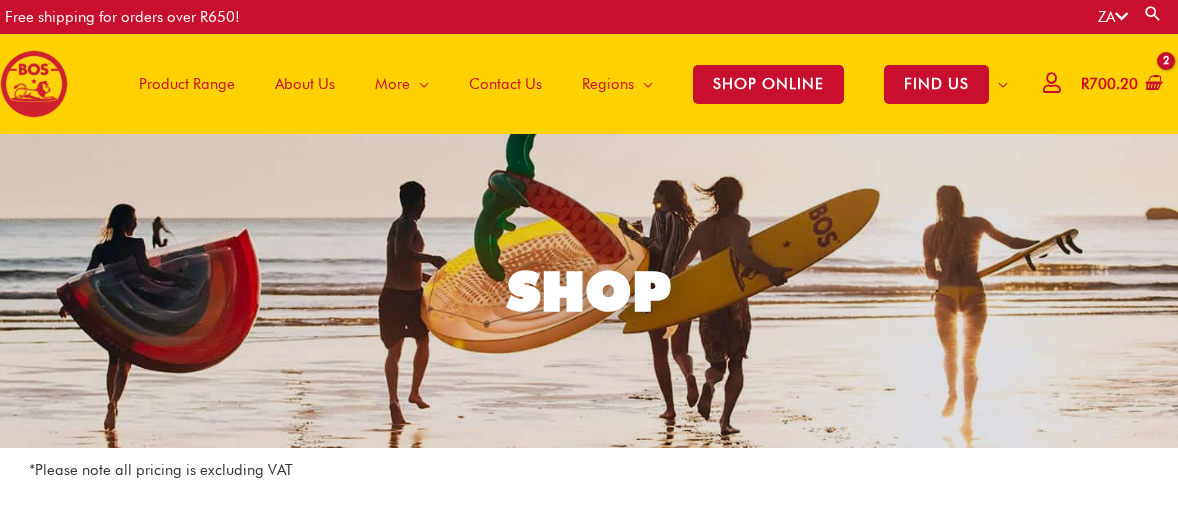 scroll, scrollTop: 0, scrollLeft: 0, axis: both 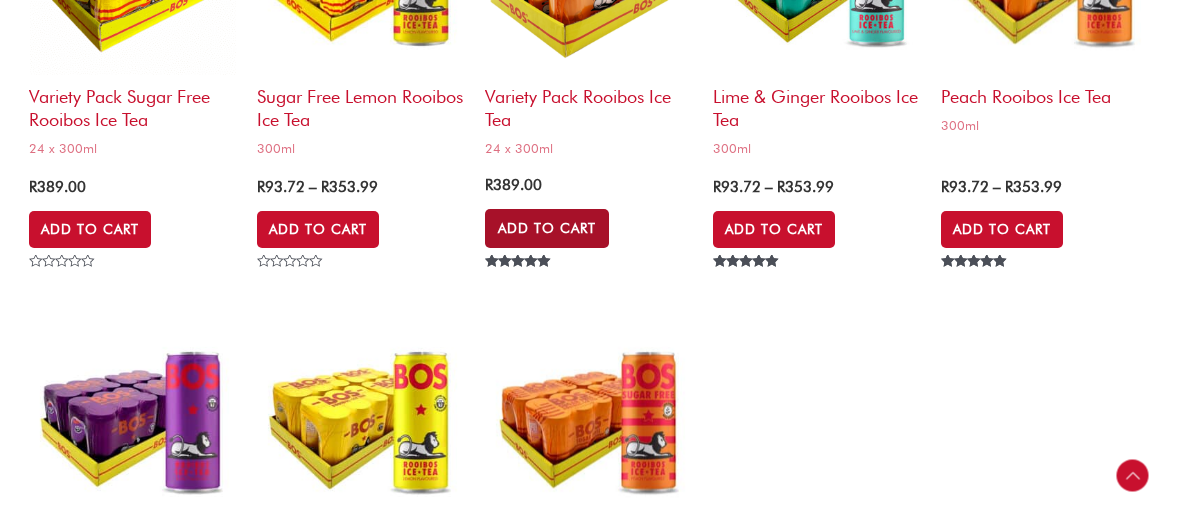 click on "Add to Cart" at bounding box center (547, 228) 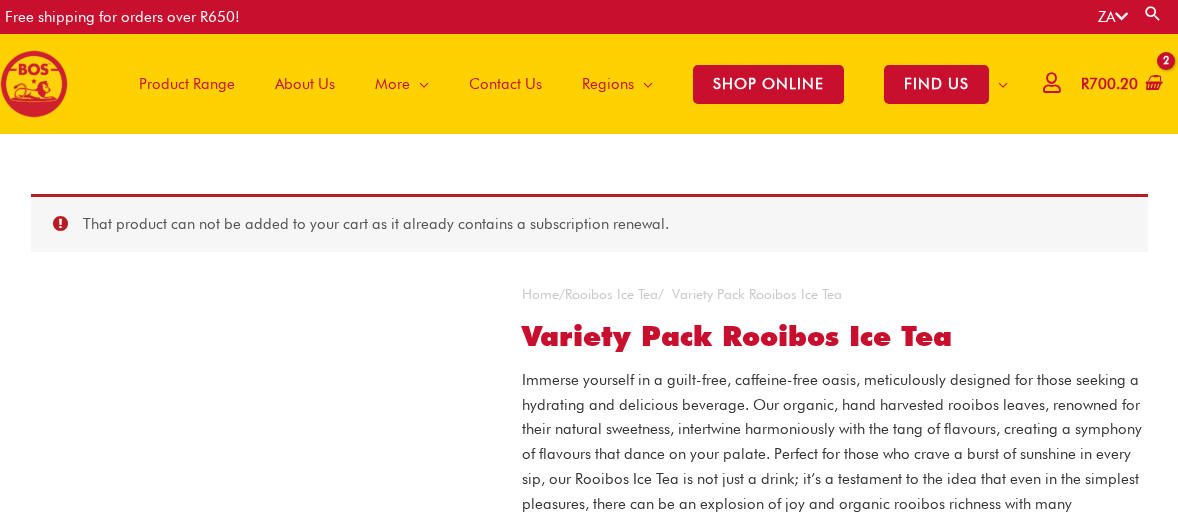 scroll, scrollTop: 0, scrollLeft: 0, axis: both 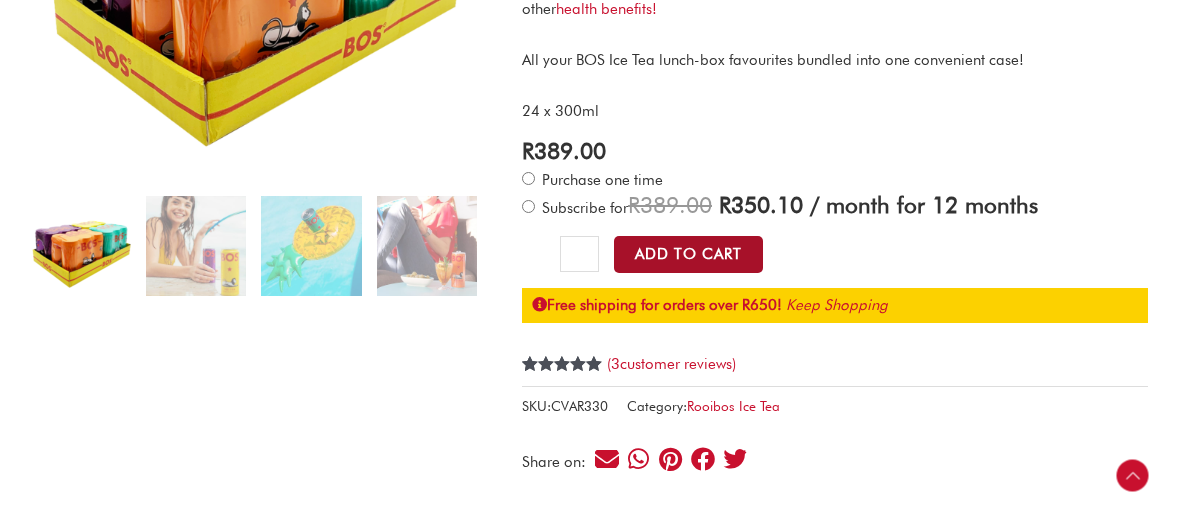 click on "Add to Cart" at bounding box center [688, 254] 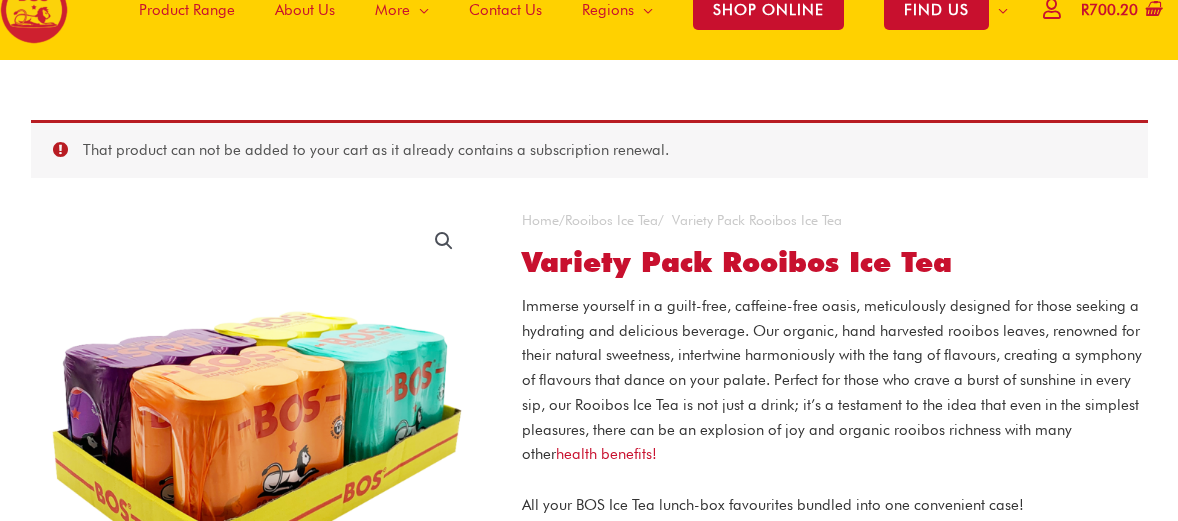 scroll, scrollTop: 0, scrollLeft: 0, axis: both 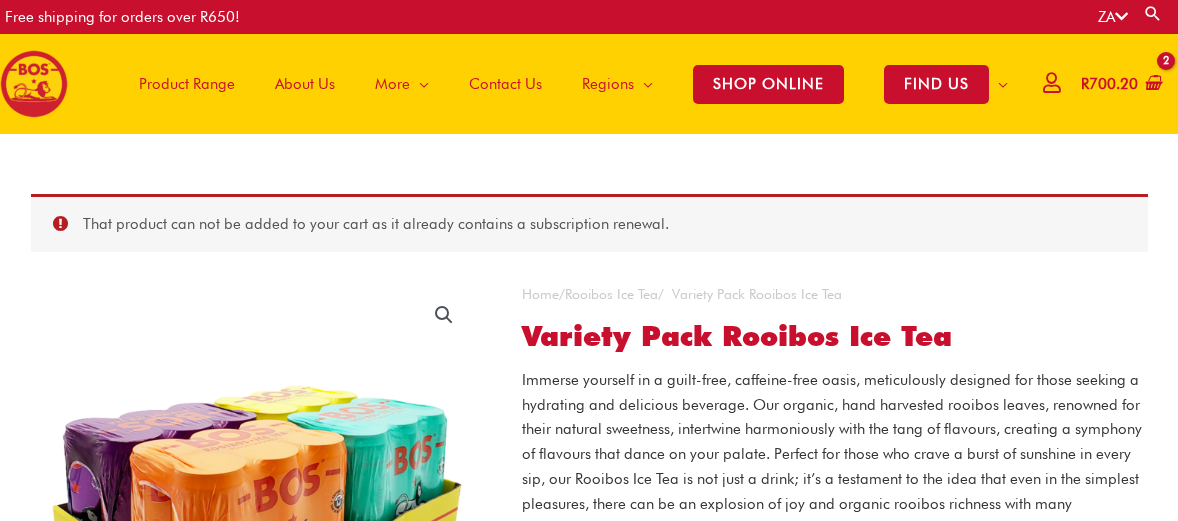 click on "Contact Us" at bounding box center [505, 84] 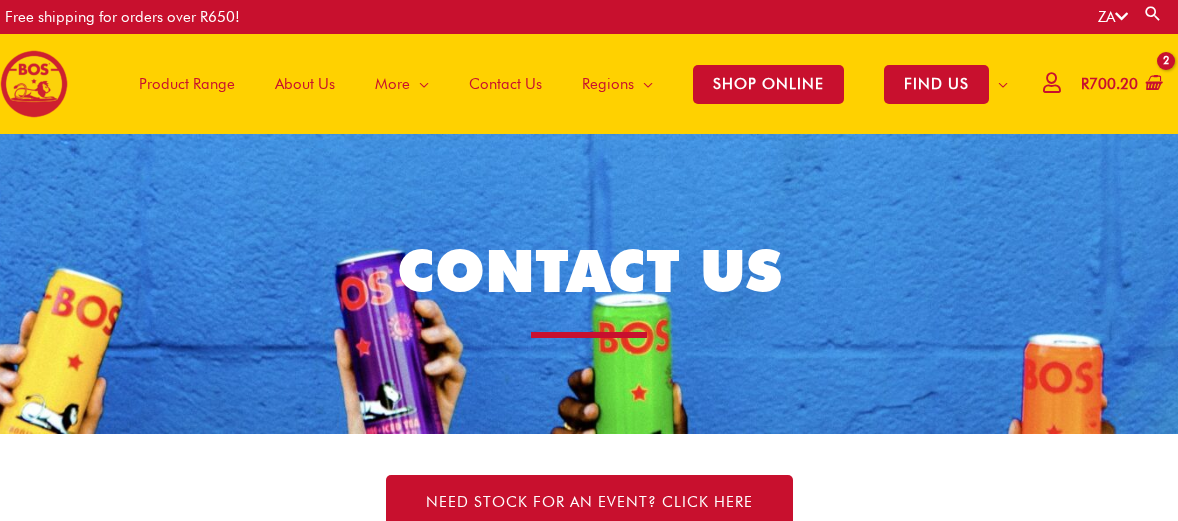 scroll, scrollTop: 0, scrollLeft: 0, axis: both 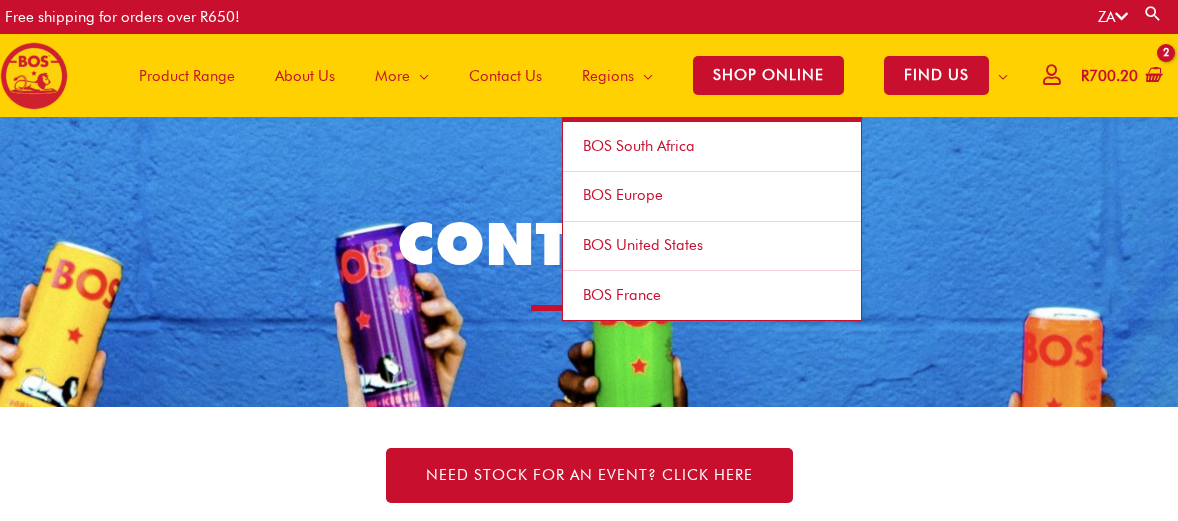 click on "BOS South Africa" at bounding box center (639, 146) 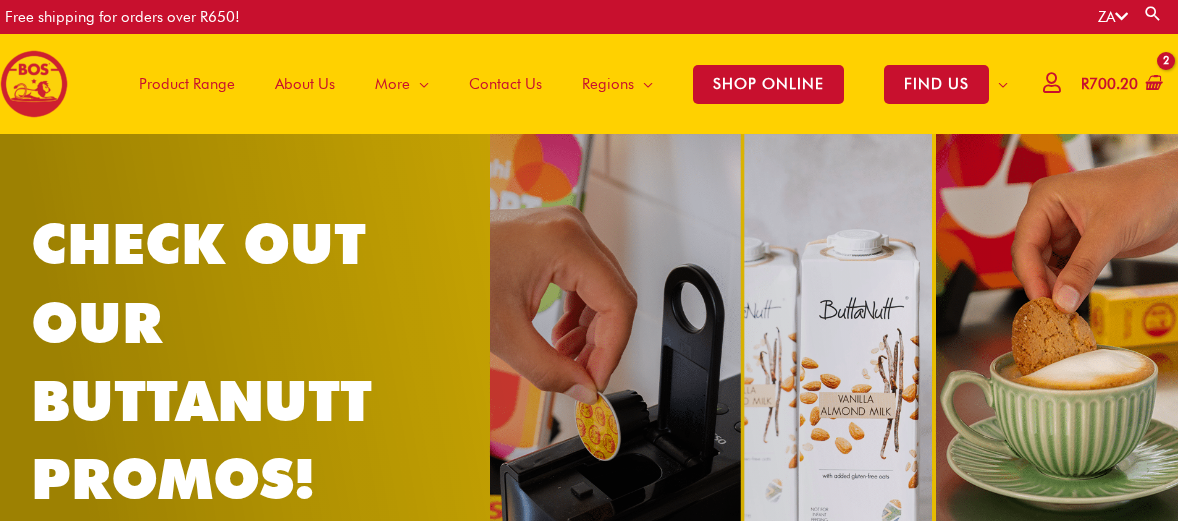 scroll, scrollTop: 0, scrollLeft: 0, axis: both 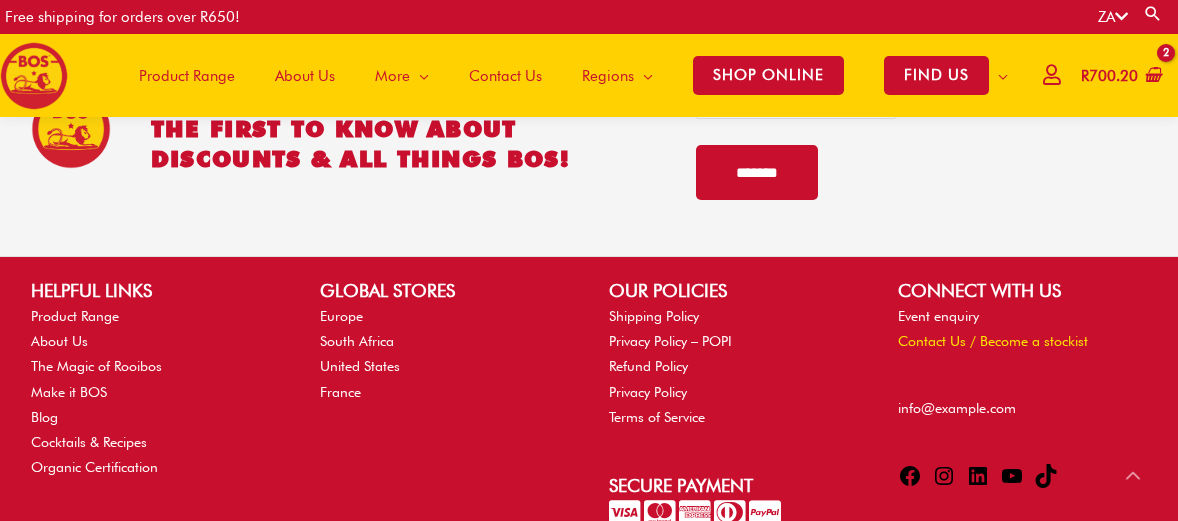 click on "Contact Us / Become a stockist" at bounding box center [993, 341] 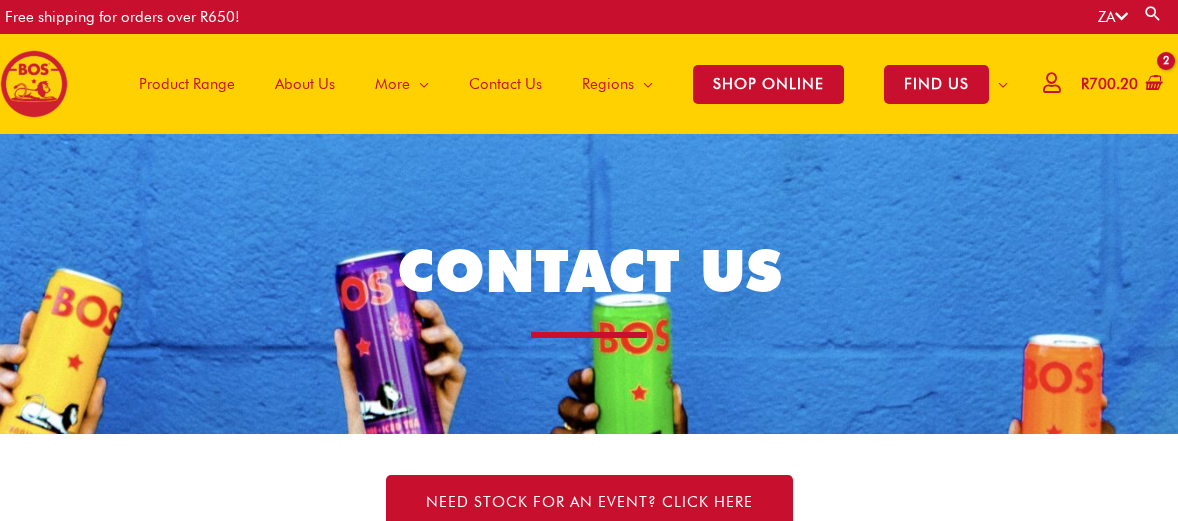 scroll, scrollTop: 0, scrollLeft: 0, axis: both 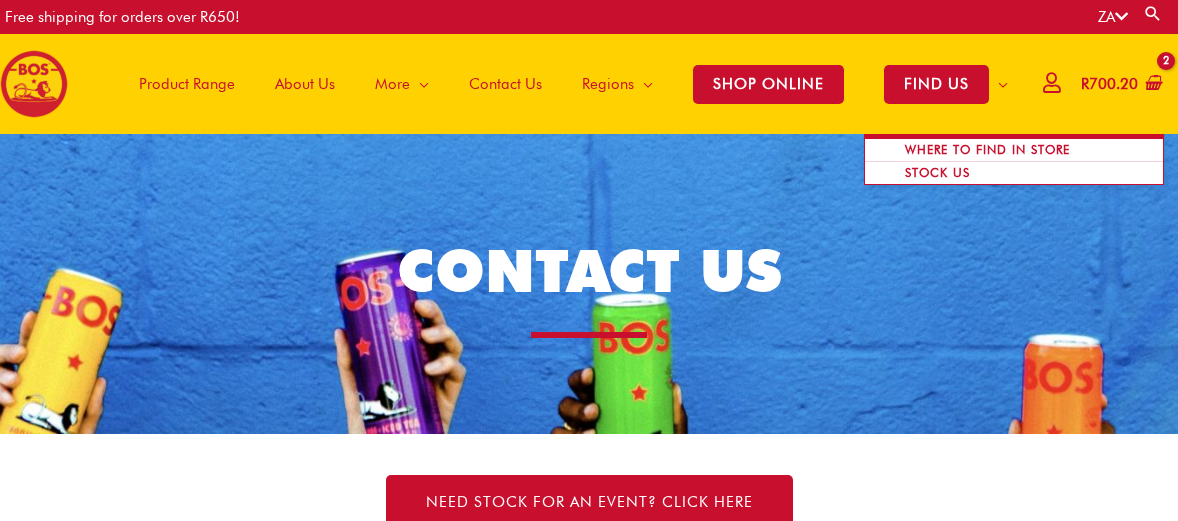 click at bounding box center [998, 84] 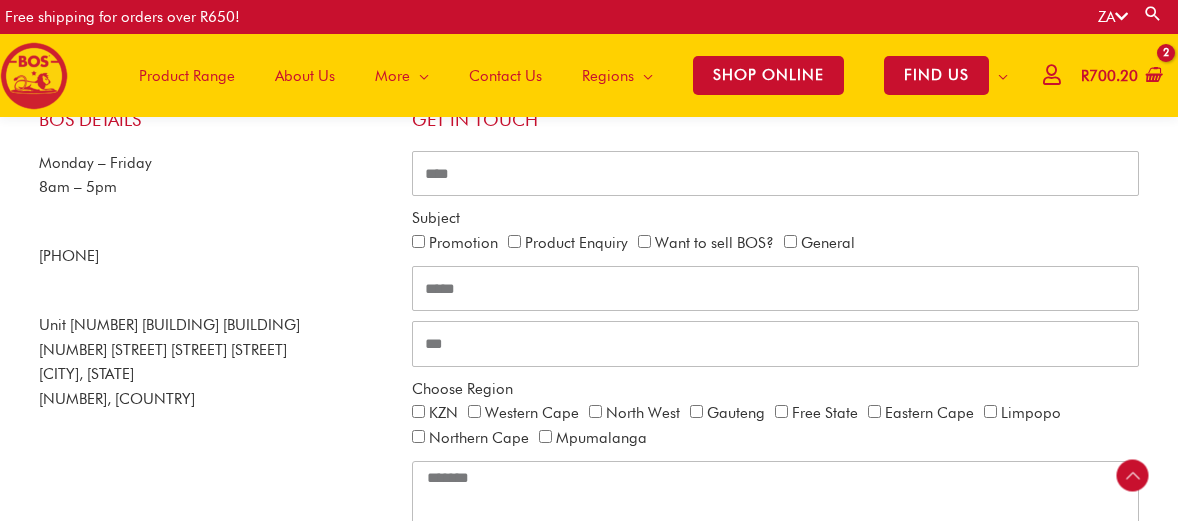 scroll, scrollTop: 439, scrollLeft: 0, axis: vertical 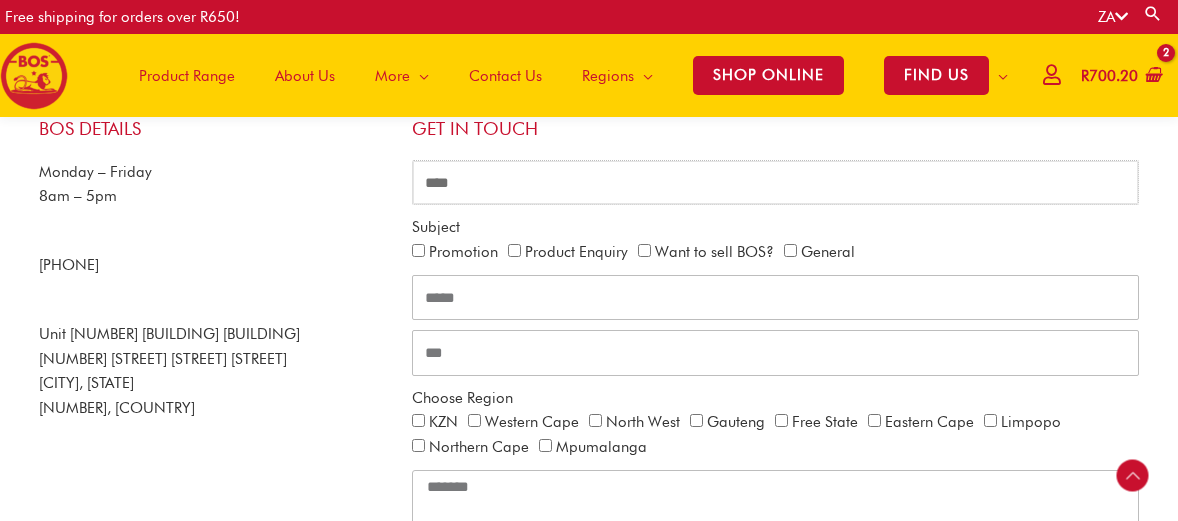click at bounding box center (775, 183) 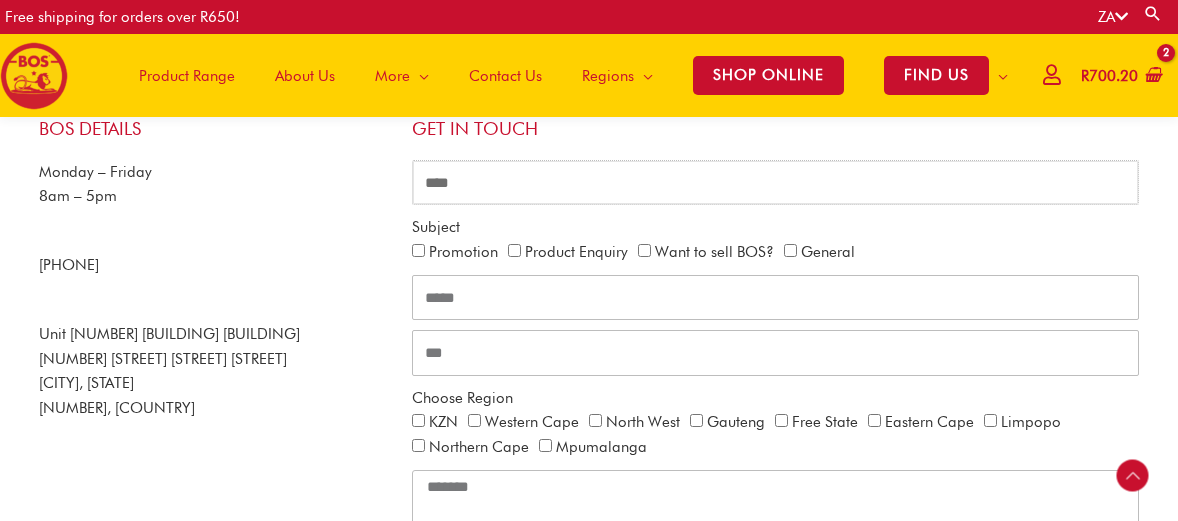type on "**********" 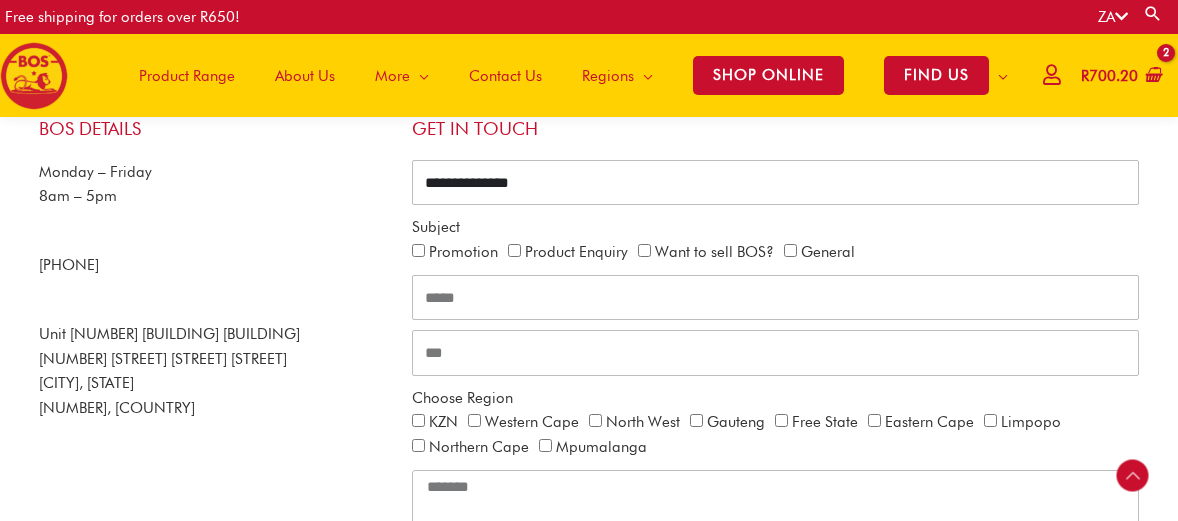 type on "**********" 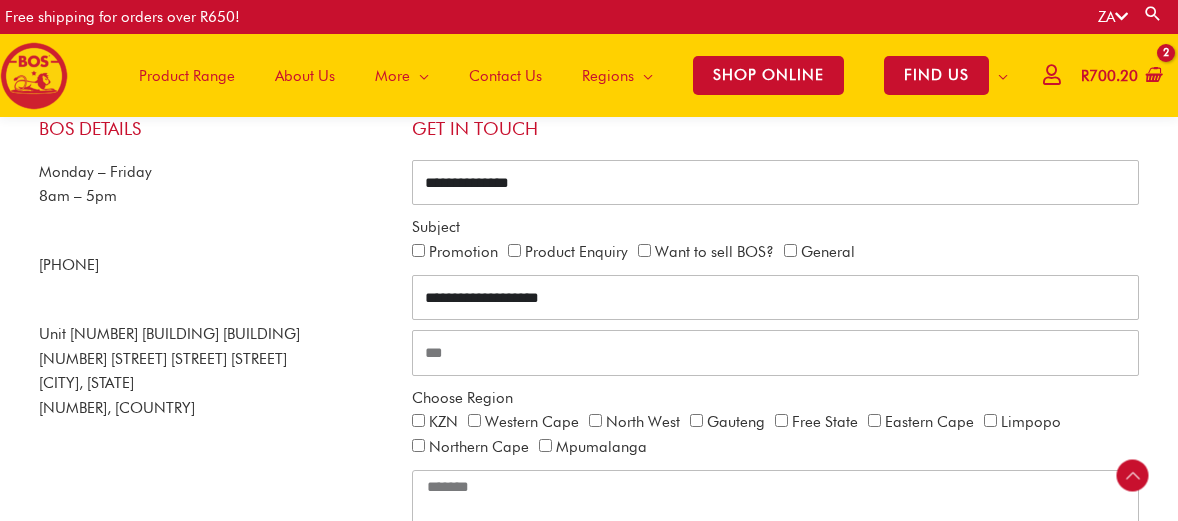 type on "**********" 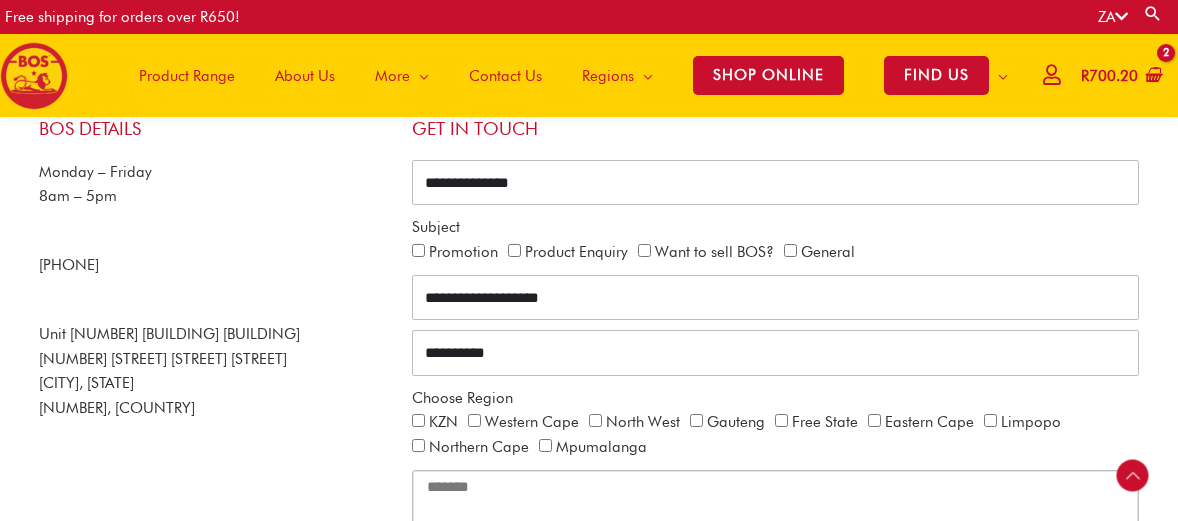 click at bounding box center (775, 518) 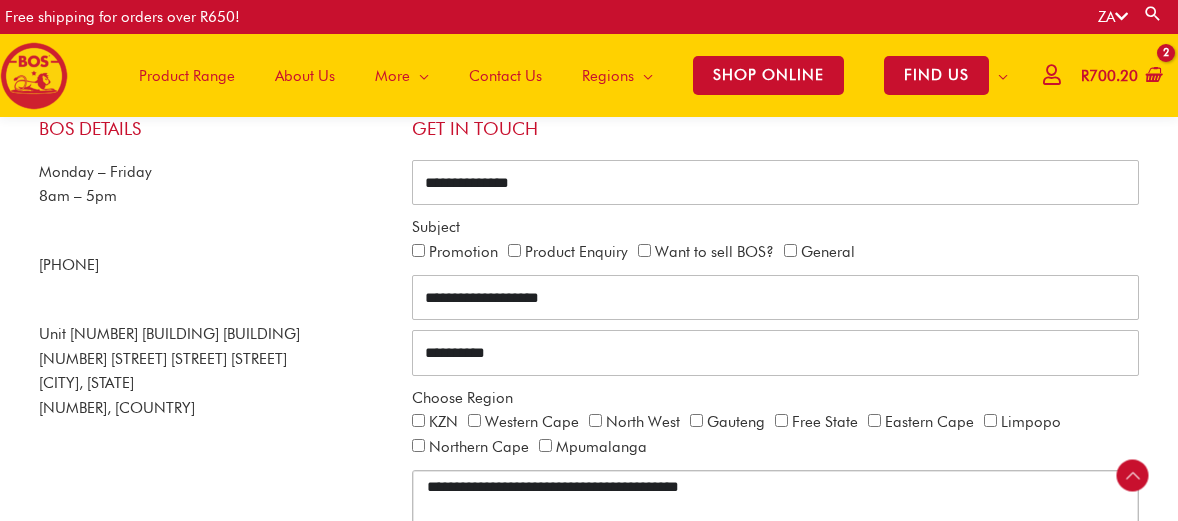 drag, startPoint x: 686, startPoint y: 484, endPoint x: 677, endPoint y: 479, distance: 10.29563 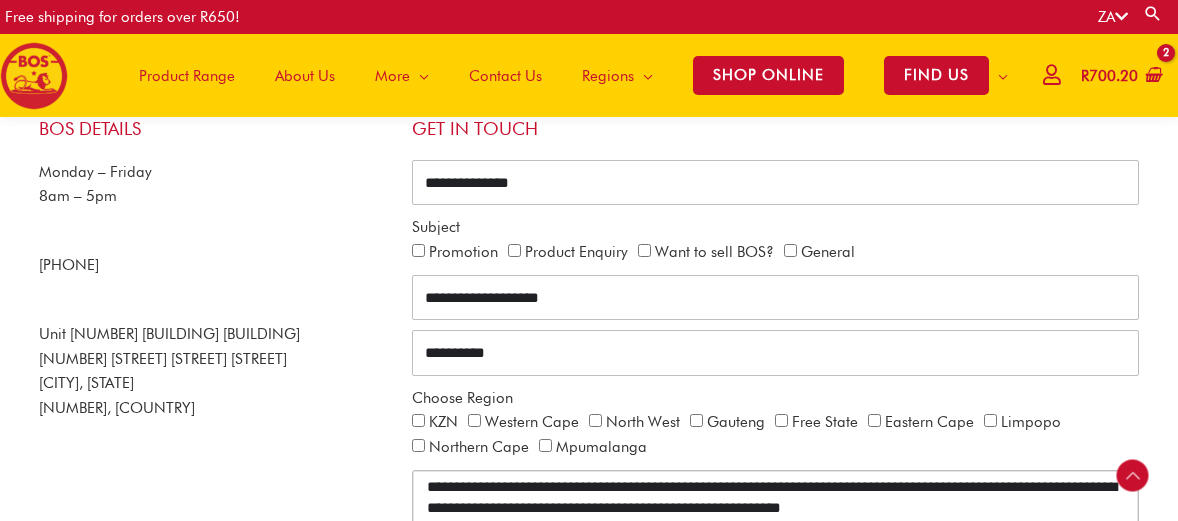 type on "**********" 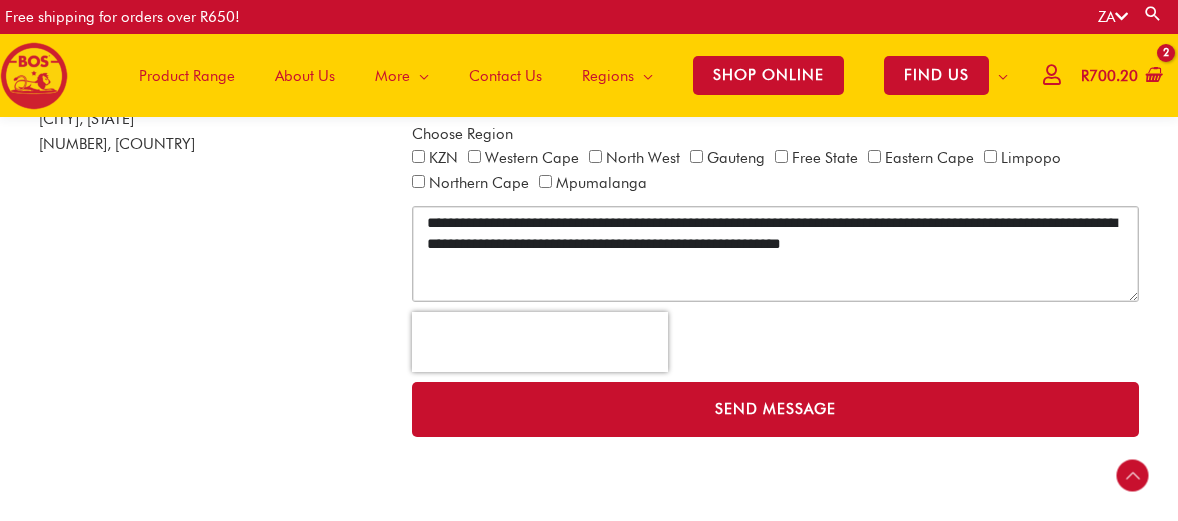 scroll, scrollTop: 706, scrollLeft: 0, axis: vertical 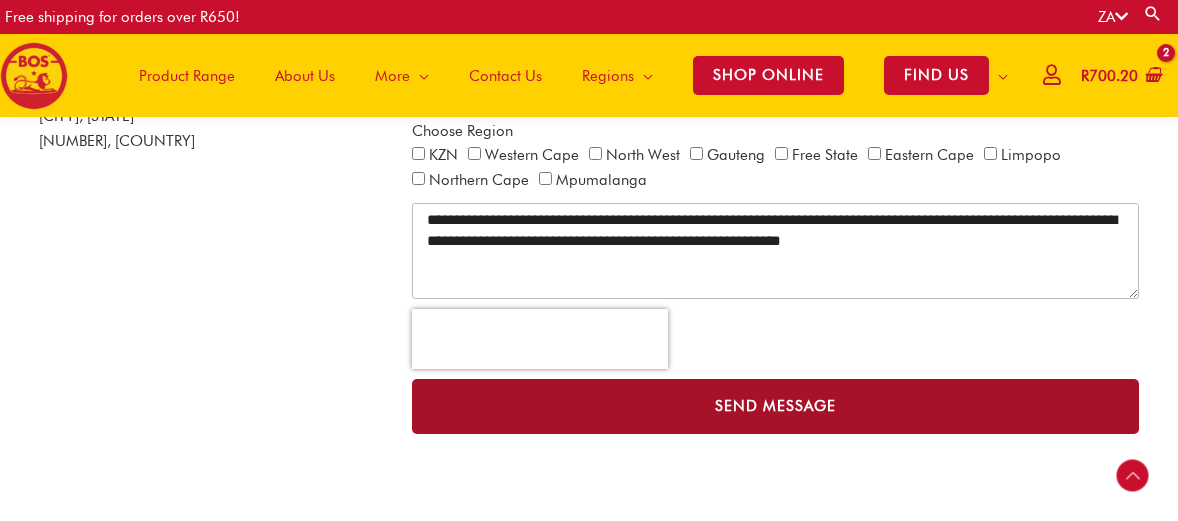 click on "Send Message" at bounding box center [775, 406] 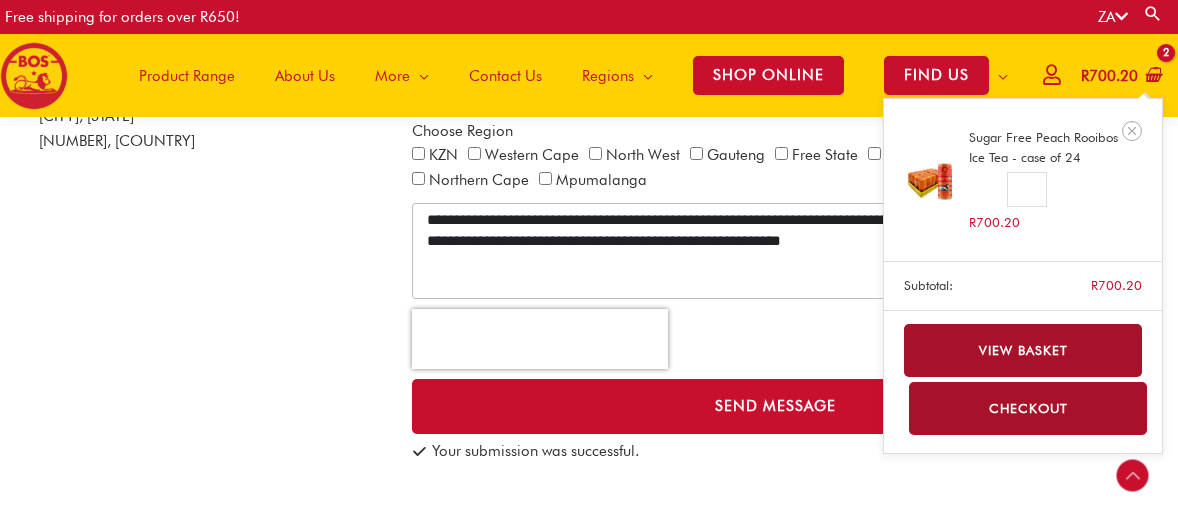 click on "View basket" at bounding box center [1023, 350] 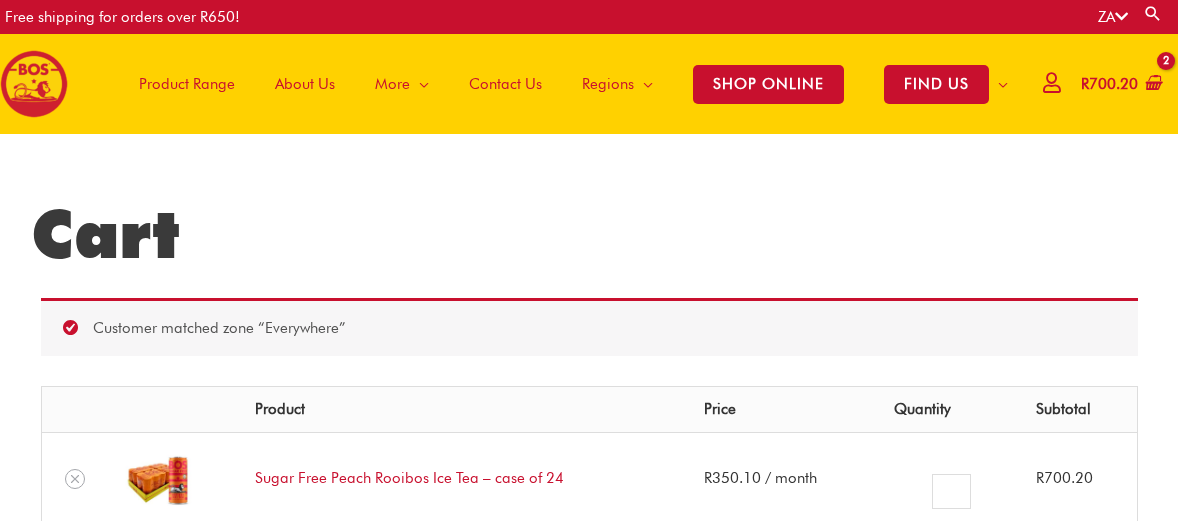 scroll, scrollTop: 0, scrollLeft: 0, axis: both 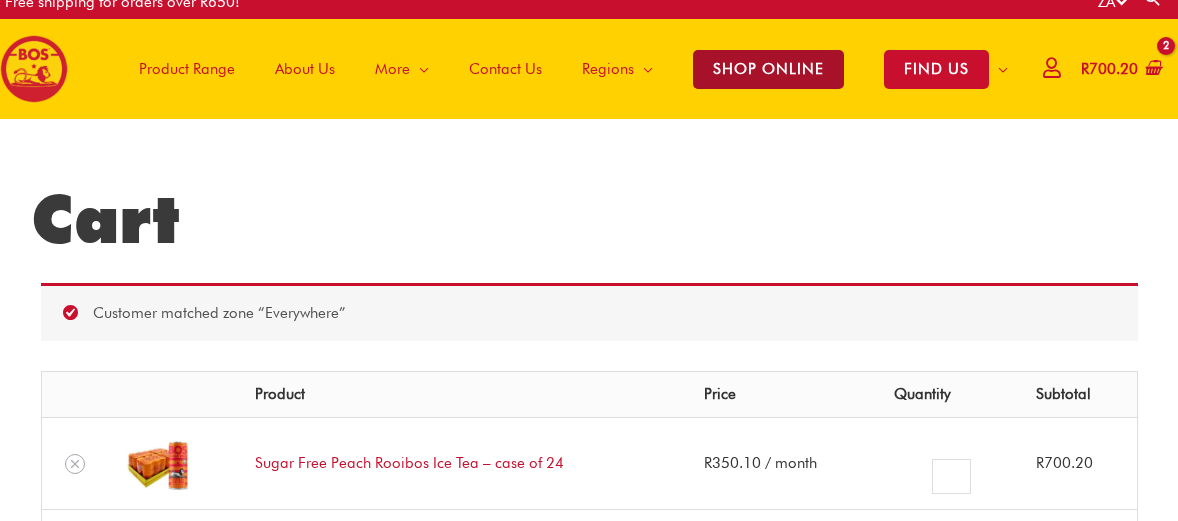 click on "SHOP ONLINE" at bounding box center [768, 69] 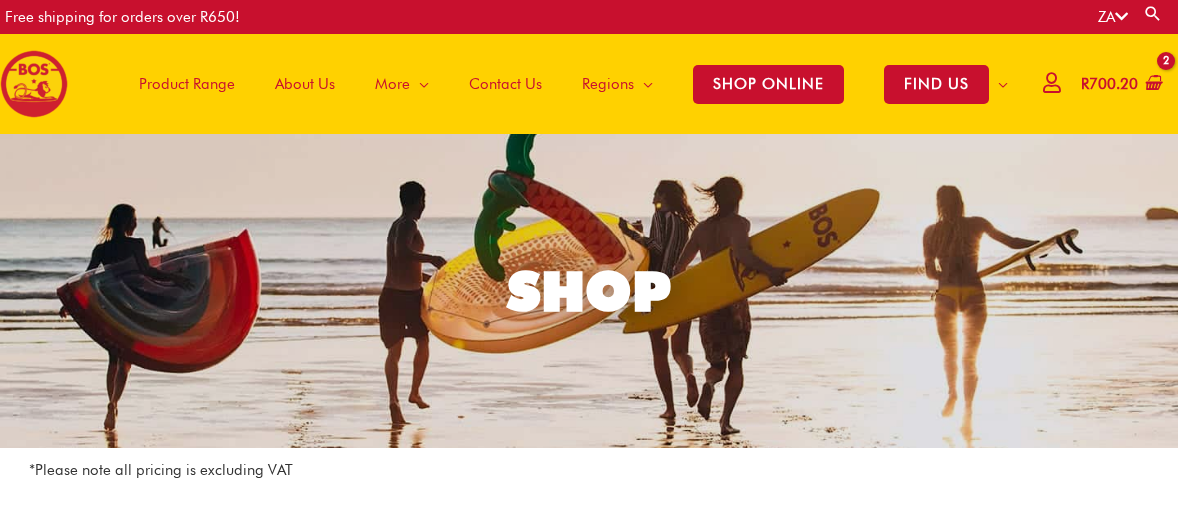 scroll, scrollTop: 0, scrollLeft: 0, axis: both 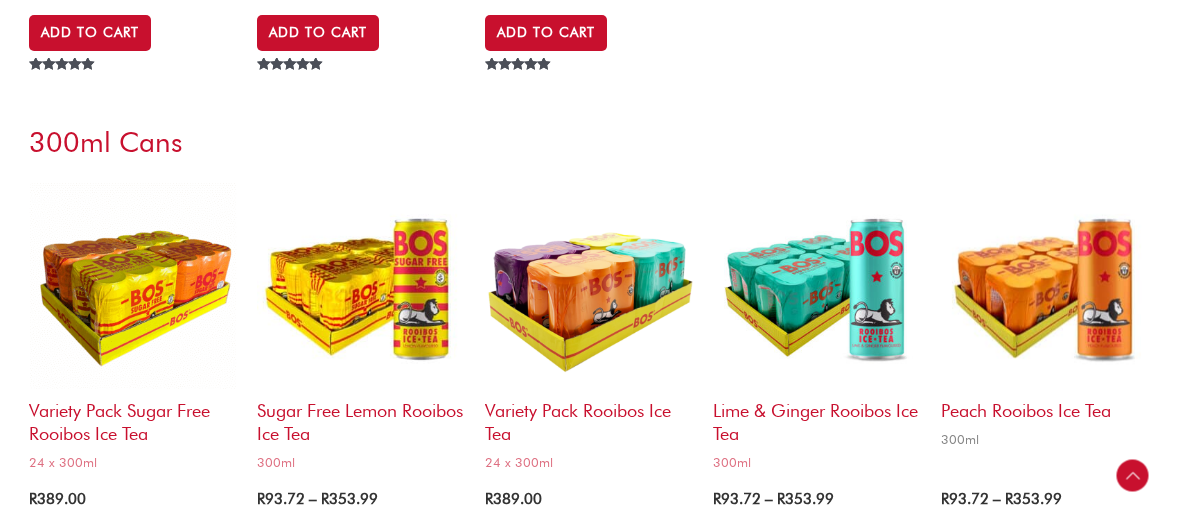 click at bounding box center [1045, 285] 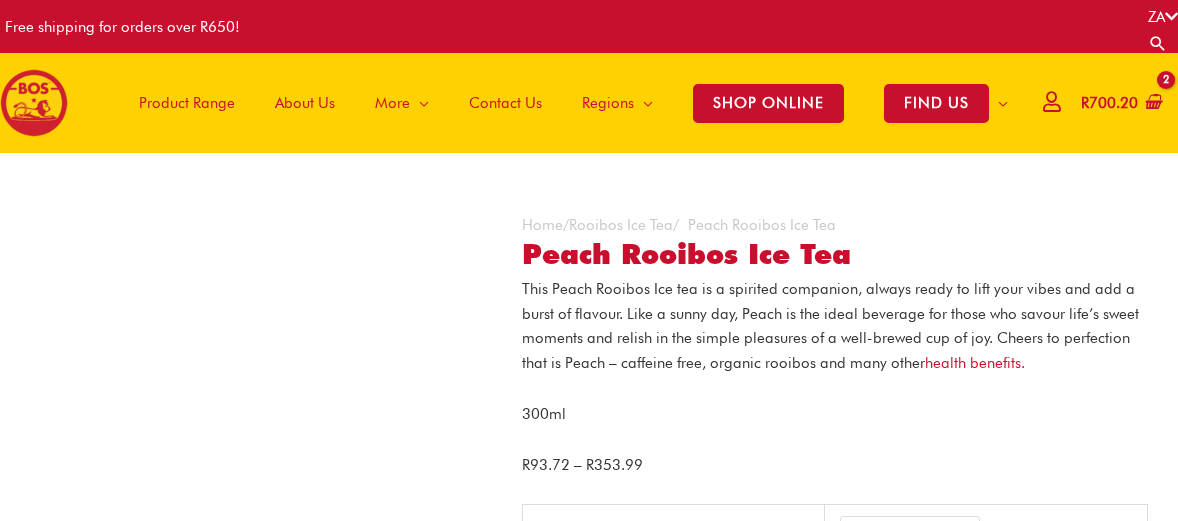 scroll, scrollTop: 0, scrollLeft: 0, axis: both 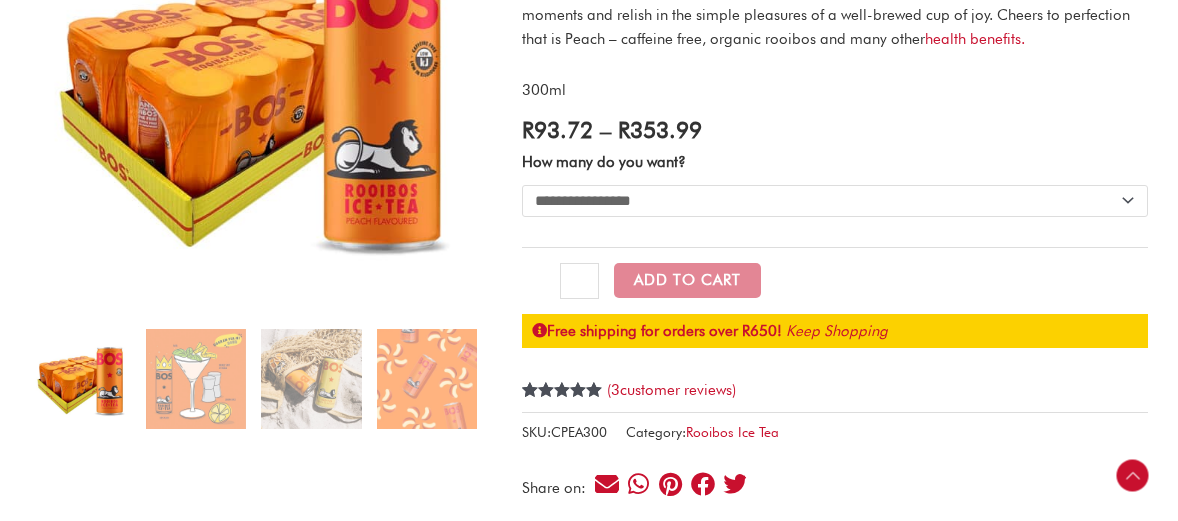 click on "**********" 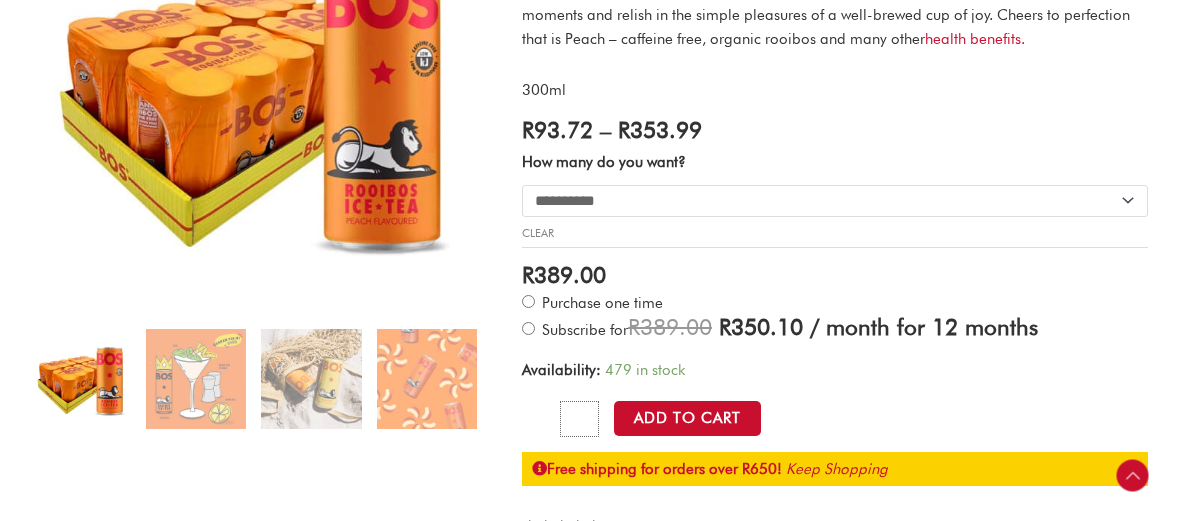 click on "*" 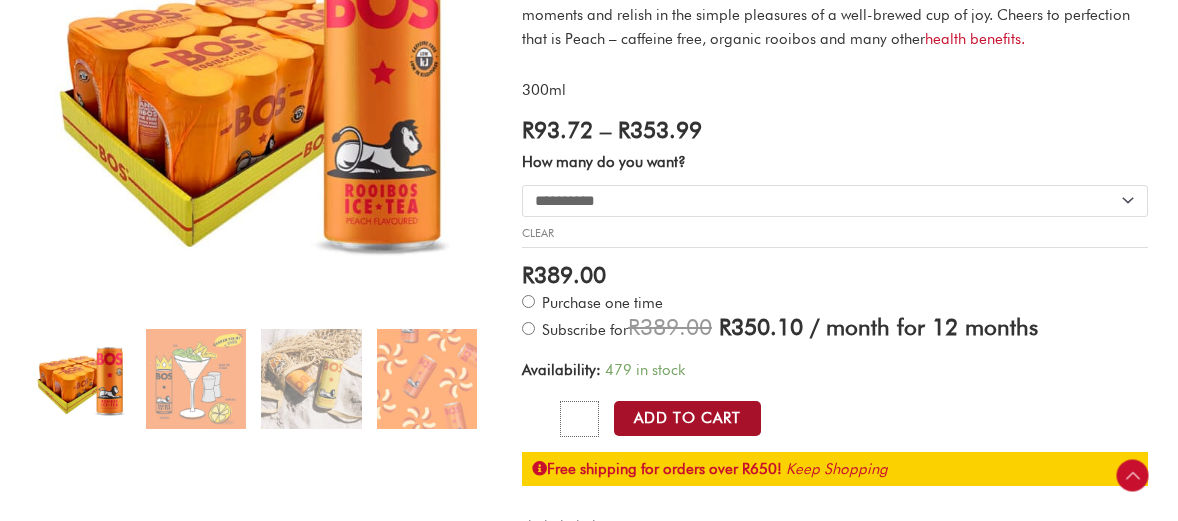 type on "*" 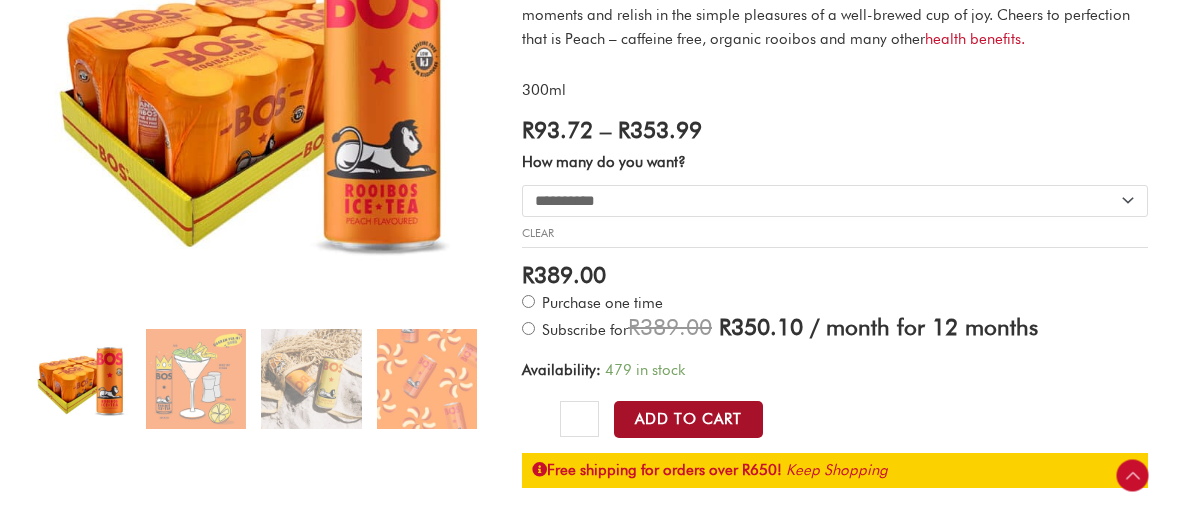 click on "Add to Cart" 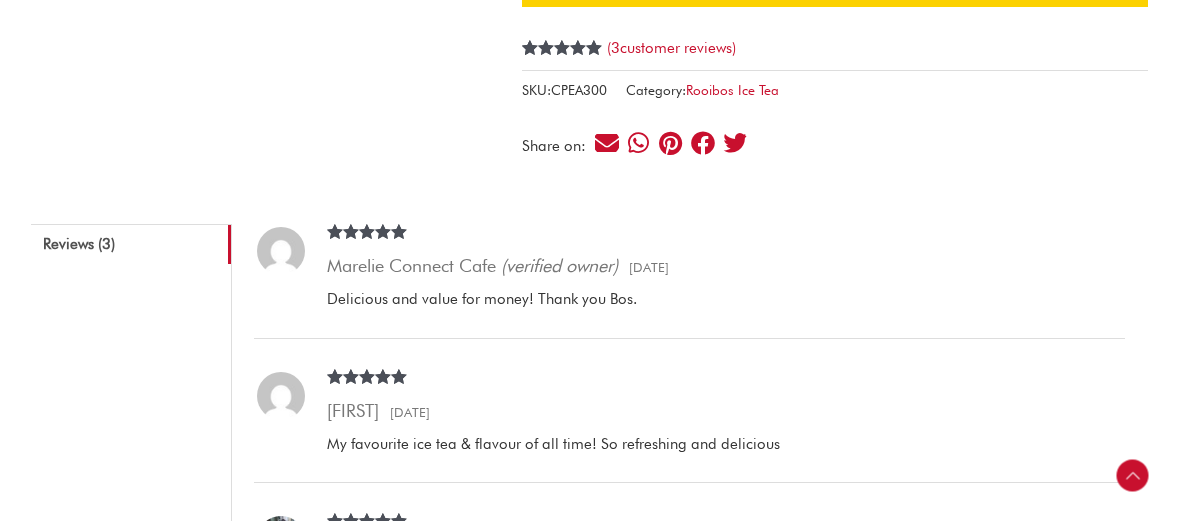 scroll, scrollTop: 810, scrollLeft: 0, axis: vertical 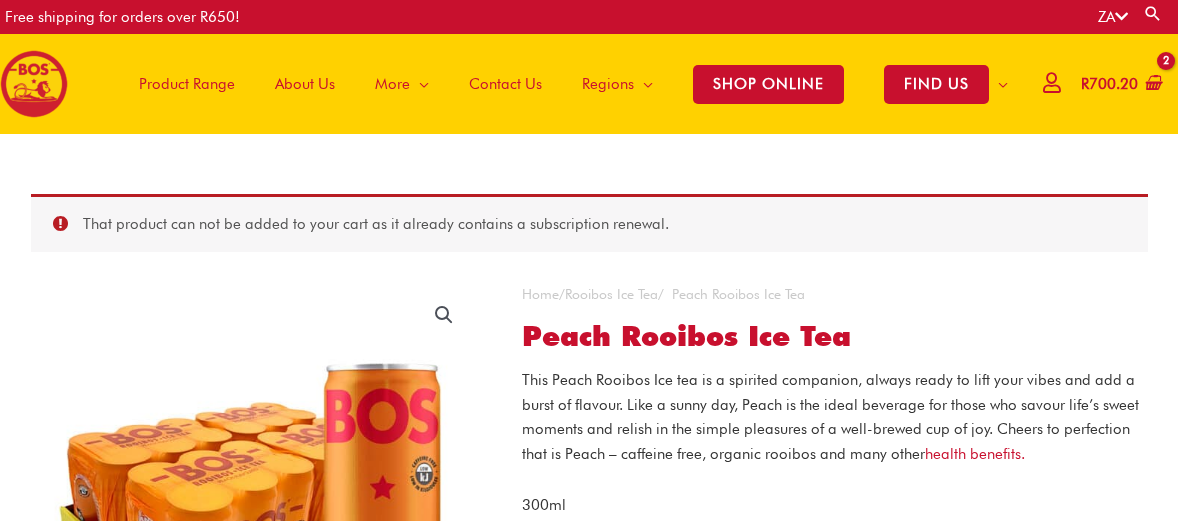 click on "About Us" at bounding box center (305, 84) 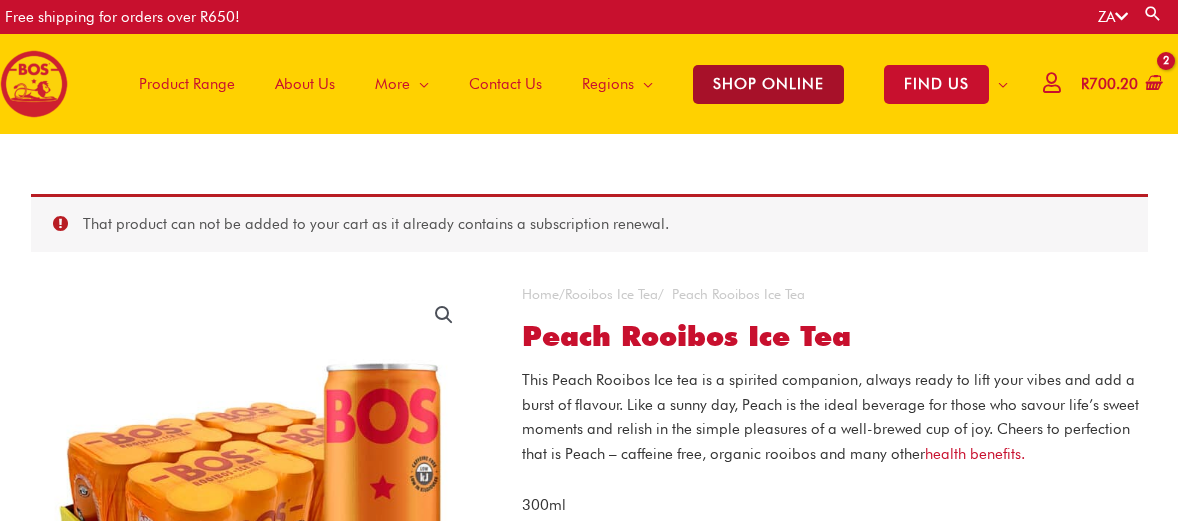 click on "SHOP ONLINE" at bounding box center [768, 84] 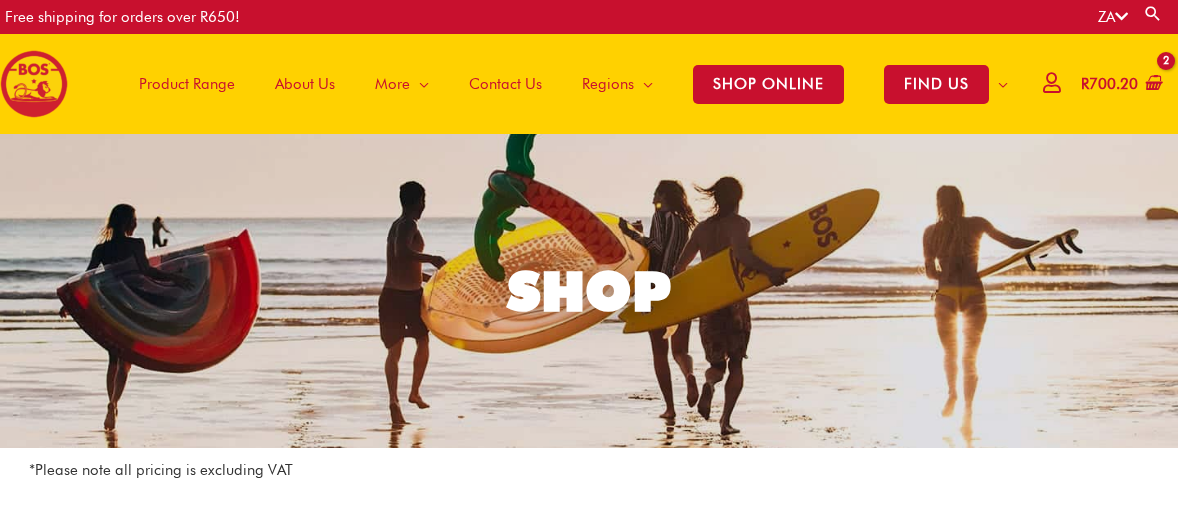 scroll, scrollTop: 0, scrollLeft: 0, axis: both 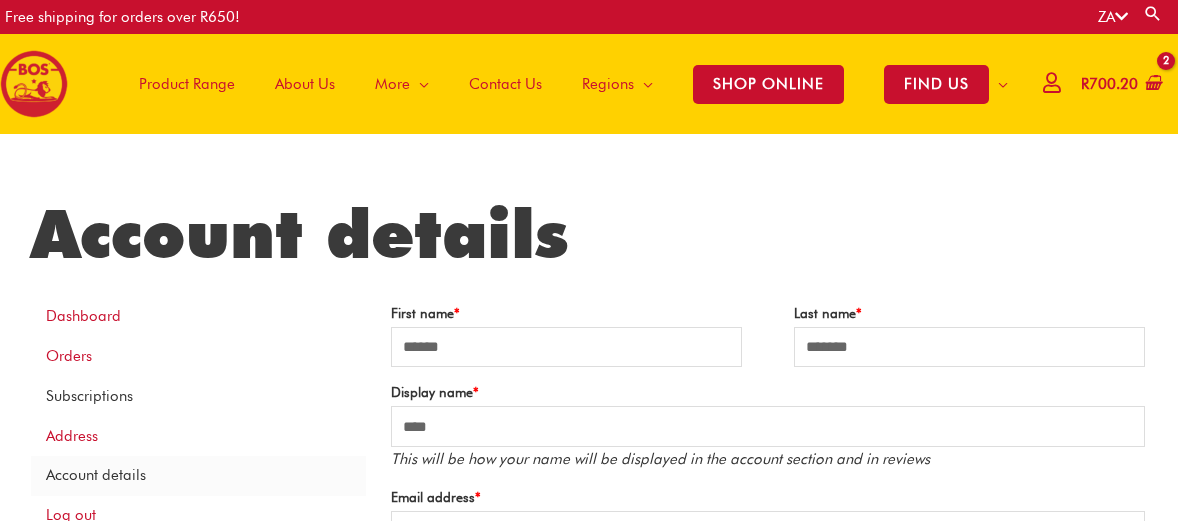 click on "Subscriptions" at bounding box center [198, 396] 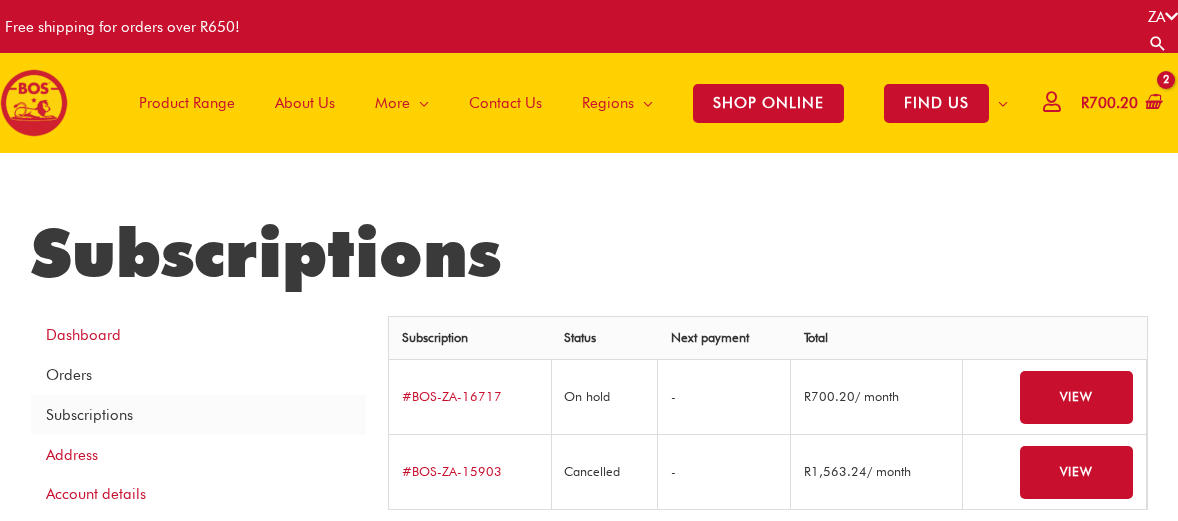 scroll, scrollTop: 0, scrollLeft: 0, axis: both 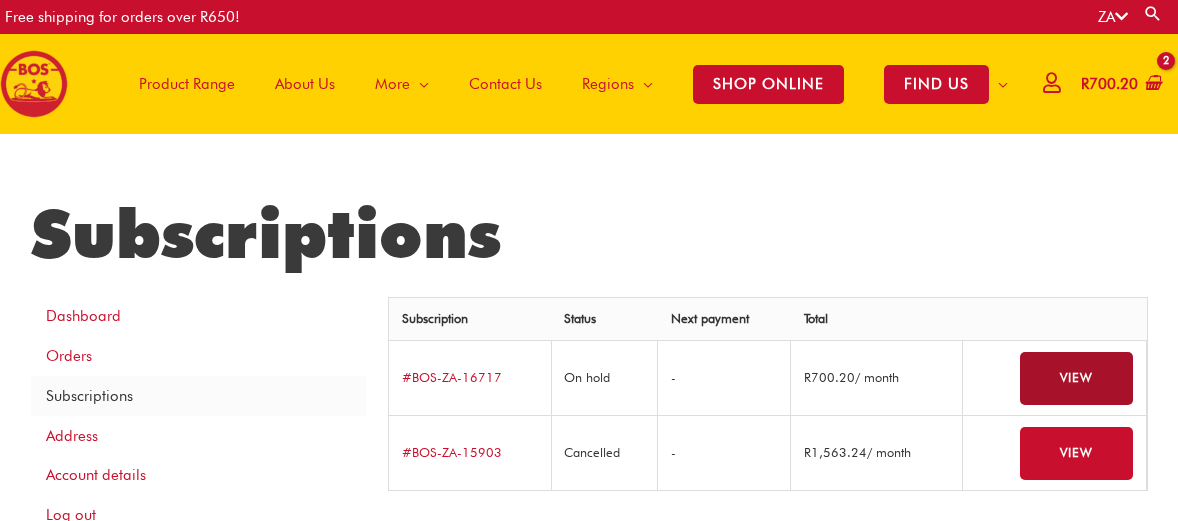 click on "View" at bounding box center [1076, 378] 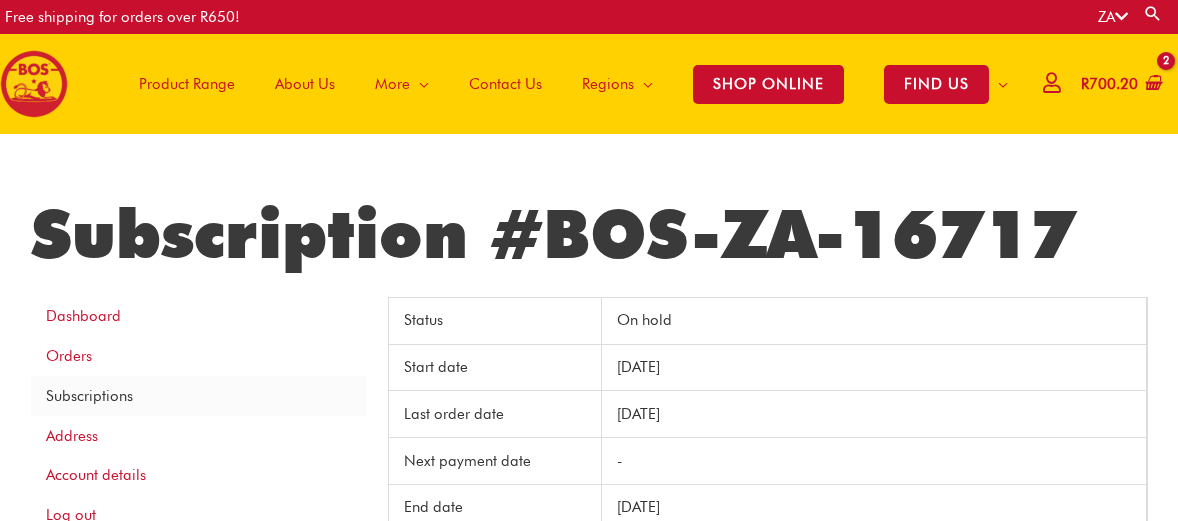 scroll, scrollTop: 0, scrollLeft: 0, axis: both 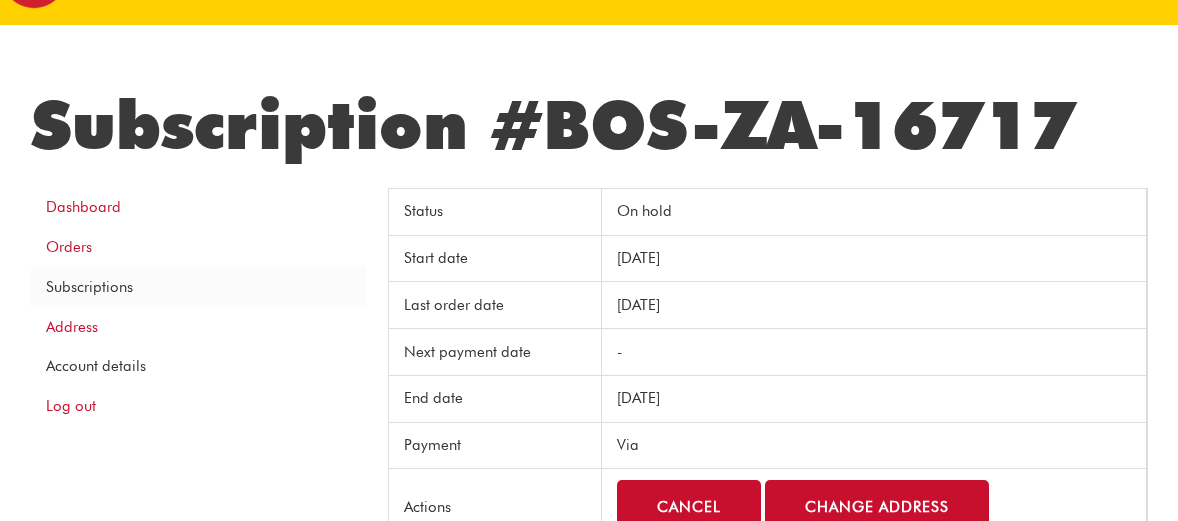 click on "Account details" at bounding box center (198, 367) 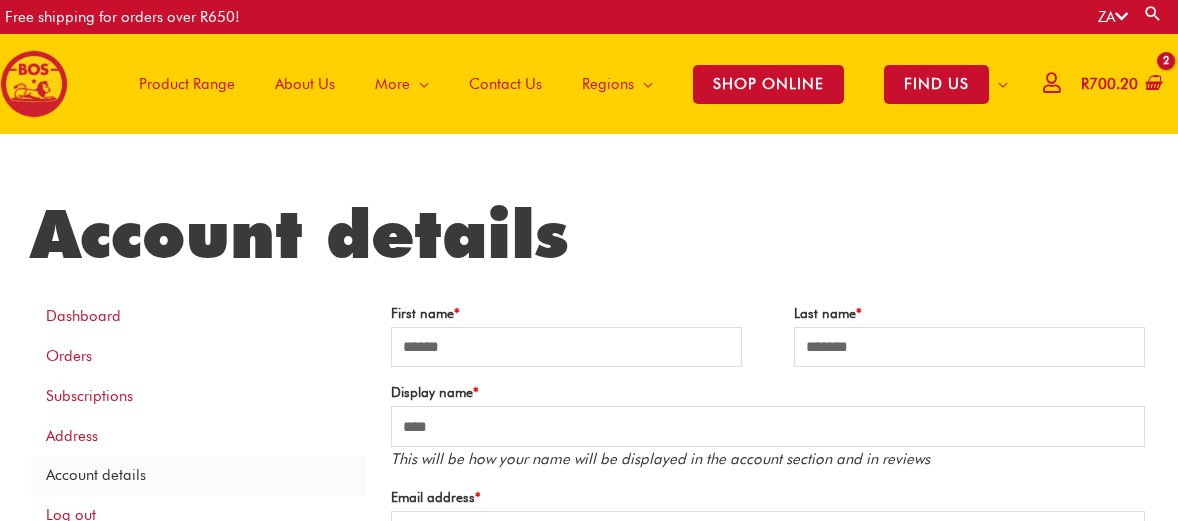 scroll, scrollTop: 0, scrollLeft: 0, axis: both 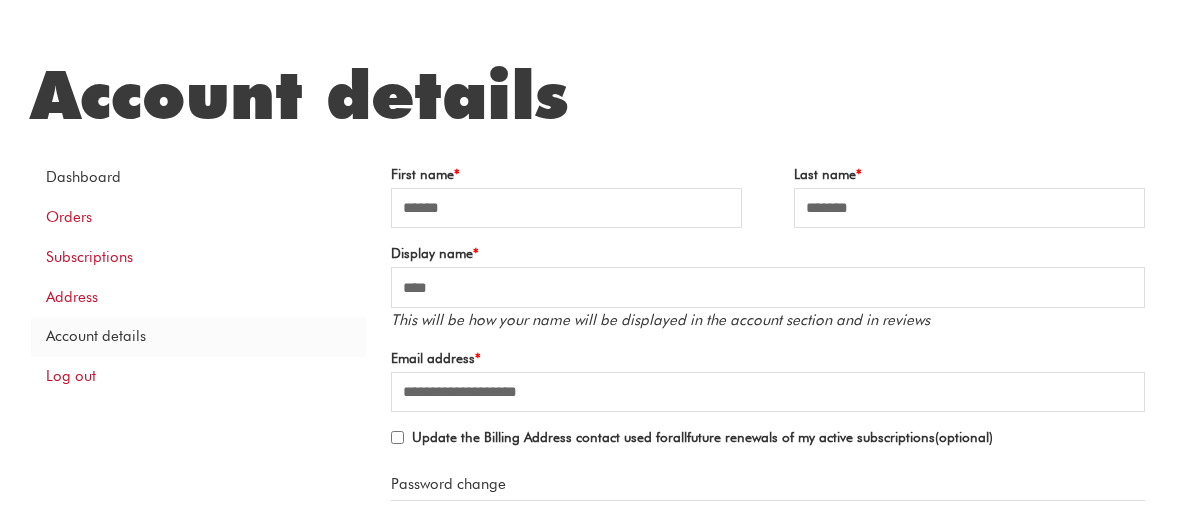click on "Dashboard" at bounding box center [198, 178] 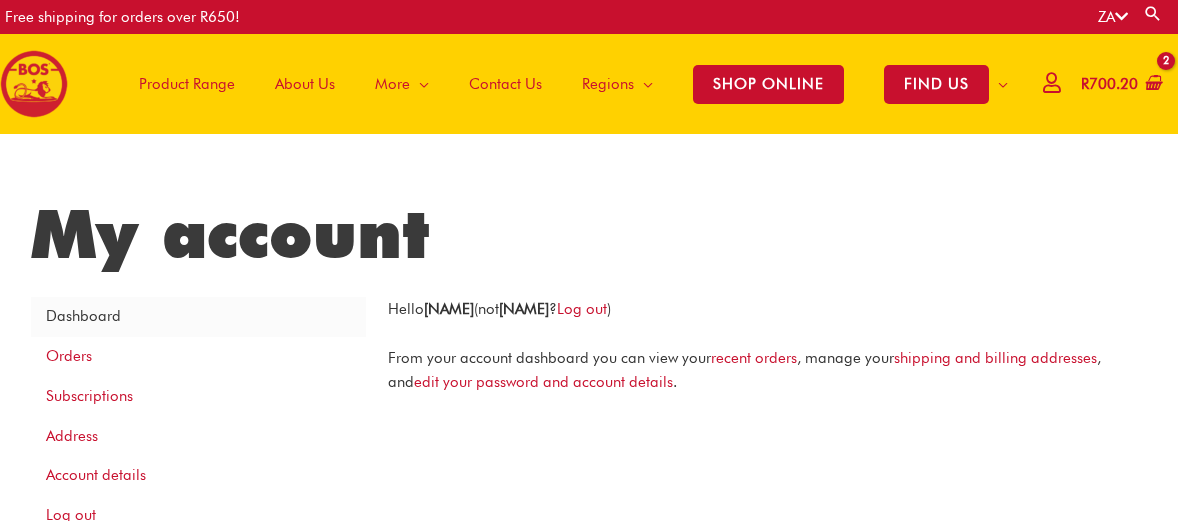 scroll, scrollTop: 0, scrollLeft: 0, axis: both 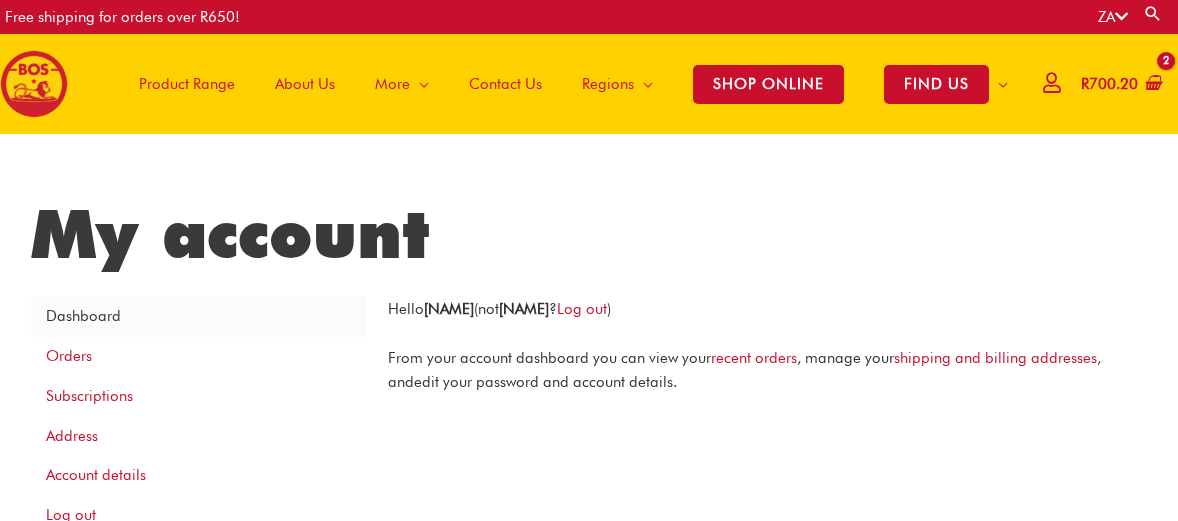 click on "edit your password and account details" at bounding box center (543, 382) 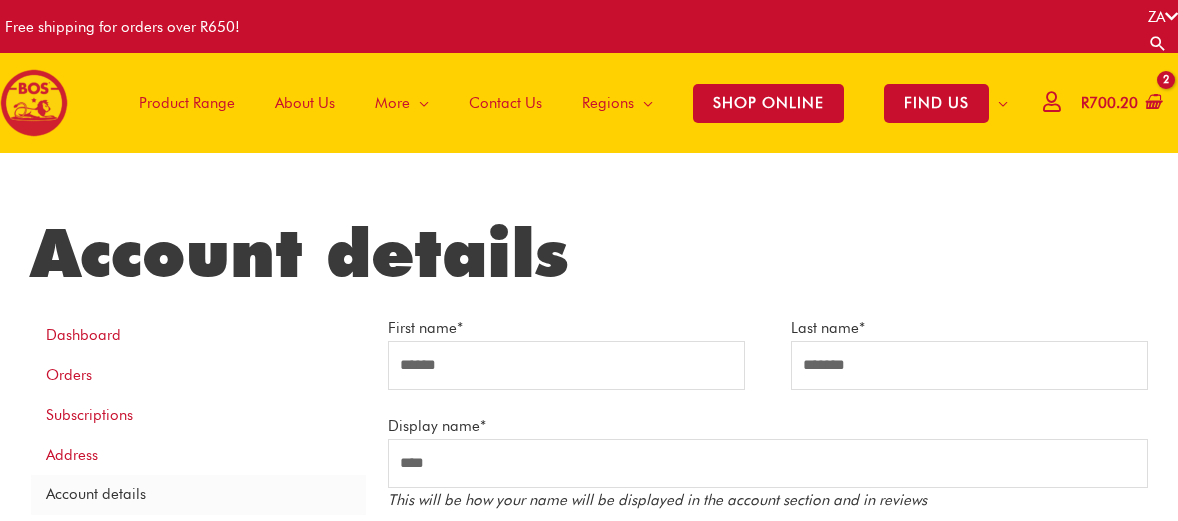scroll, scrollTop: 0, scrollLeft: 0, axis: both 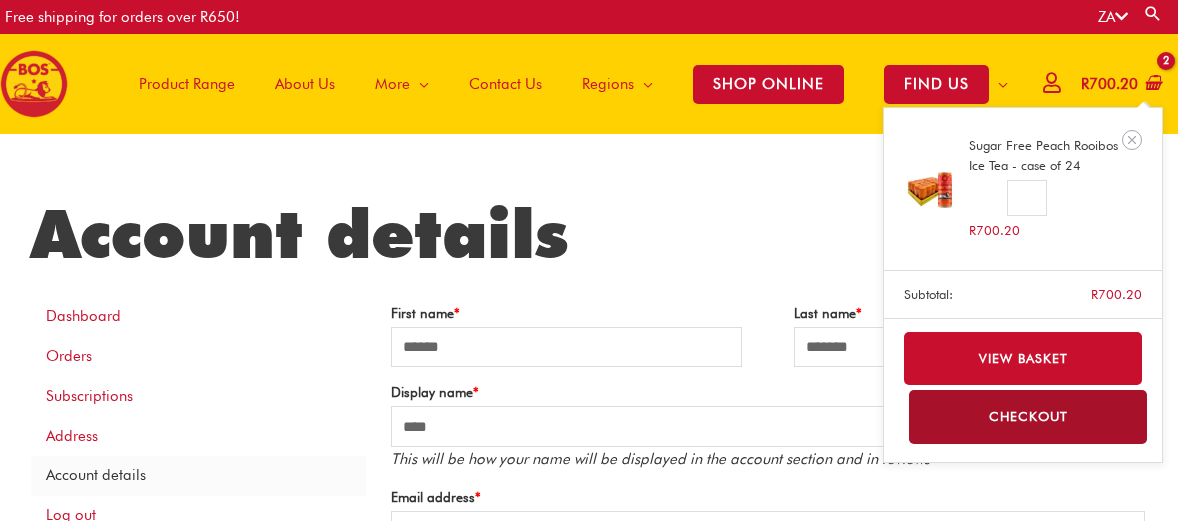 click on "R  700.20" at bounding box center (1109, 84) 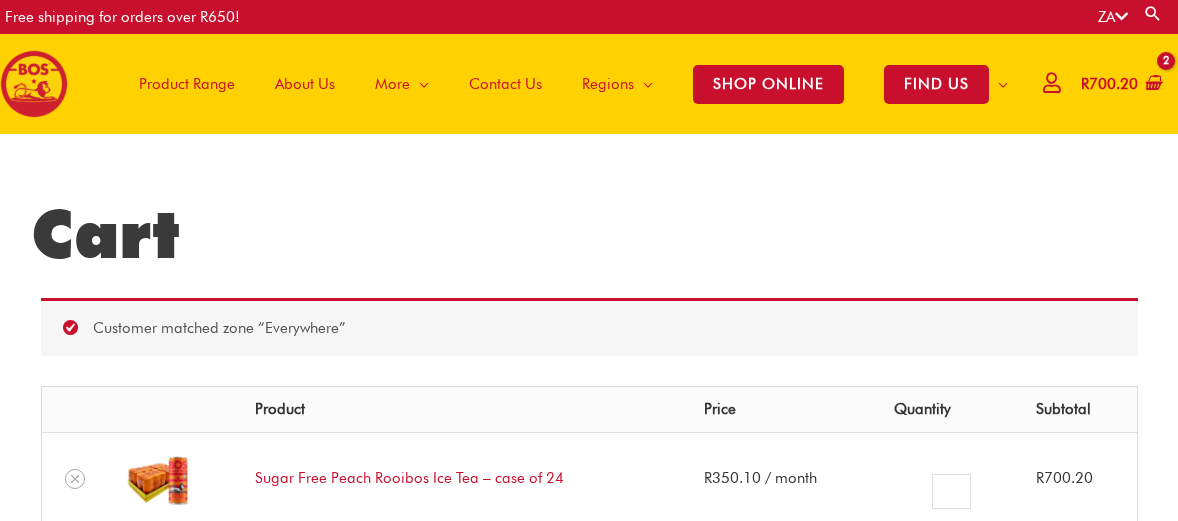 scroll, scrollTop: 0, scrollLeft: 0, axis: both 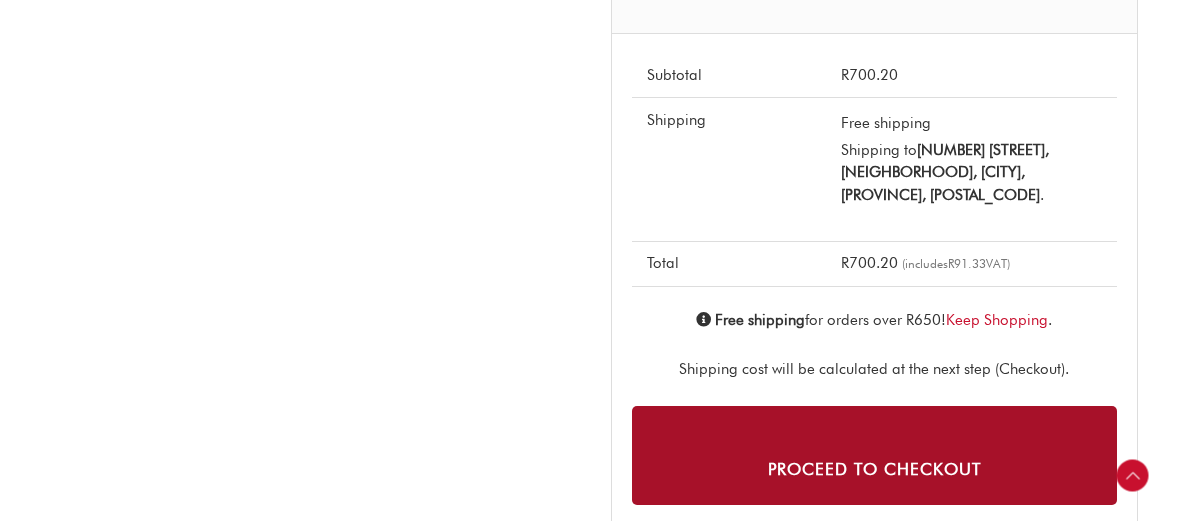click on "Proceed to checkout" at bounding box center (874, 455) 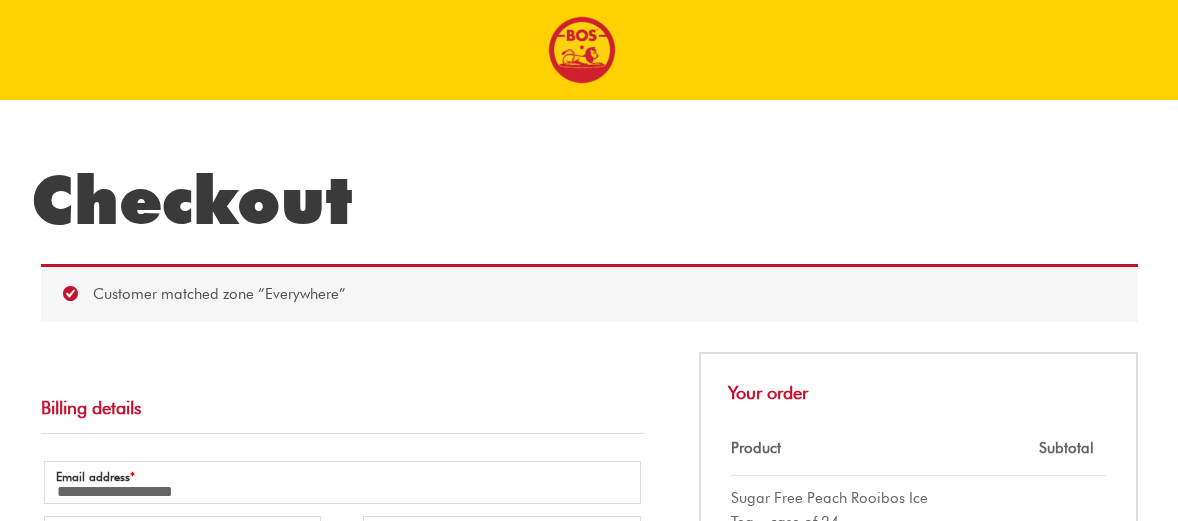 select on "**" 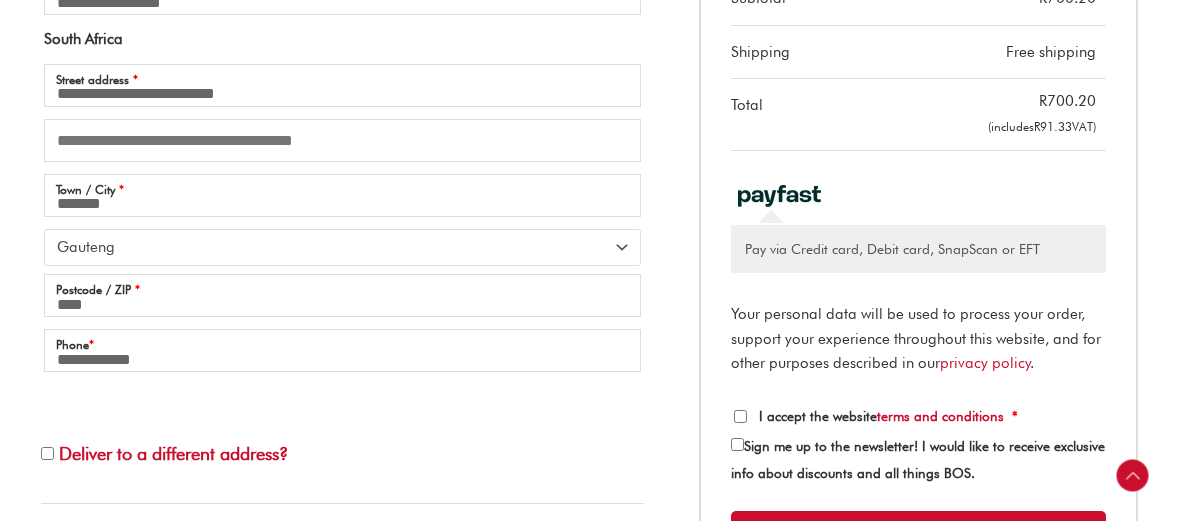 scroll, scrollTop: 606, scrollLeft: 0, axis: vertical 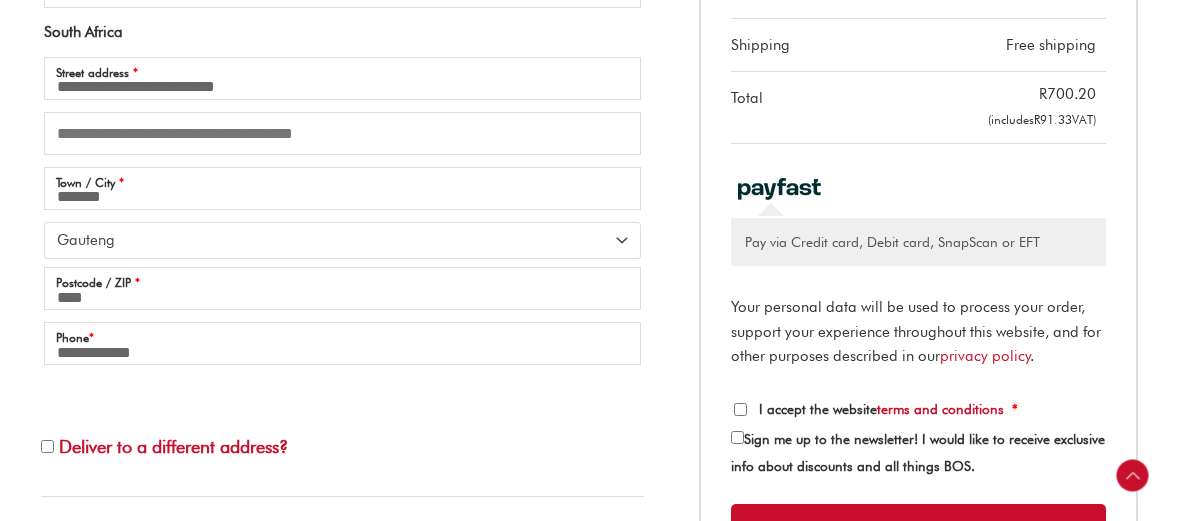 click on "Pay via Credit card, Debit card, SnapScan or EFT" at bounding box center [918, 242] 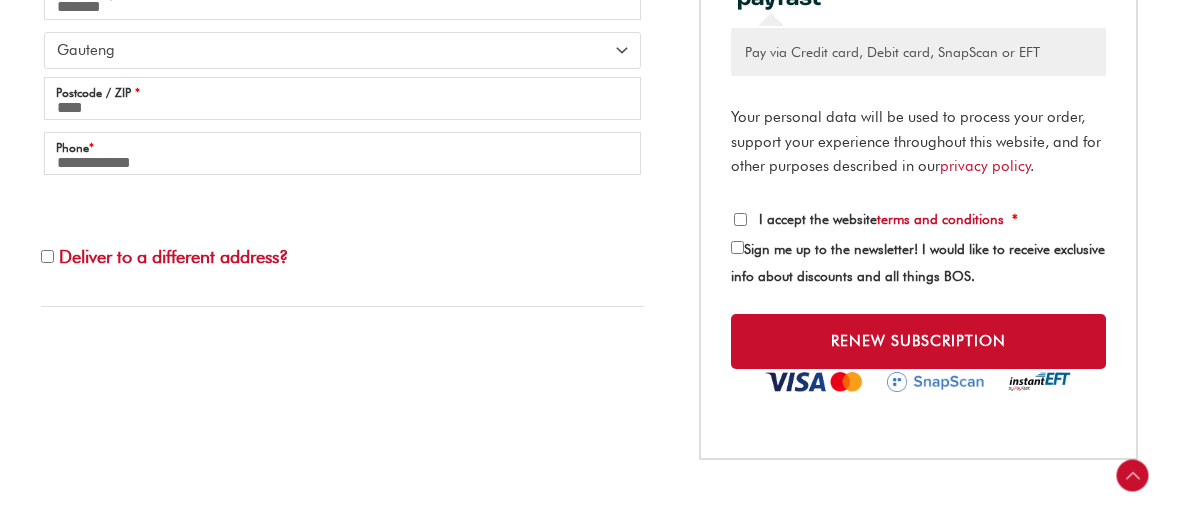 scroll, scrollTop: 802, scrollLeft: 0, axis: vertical 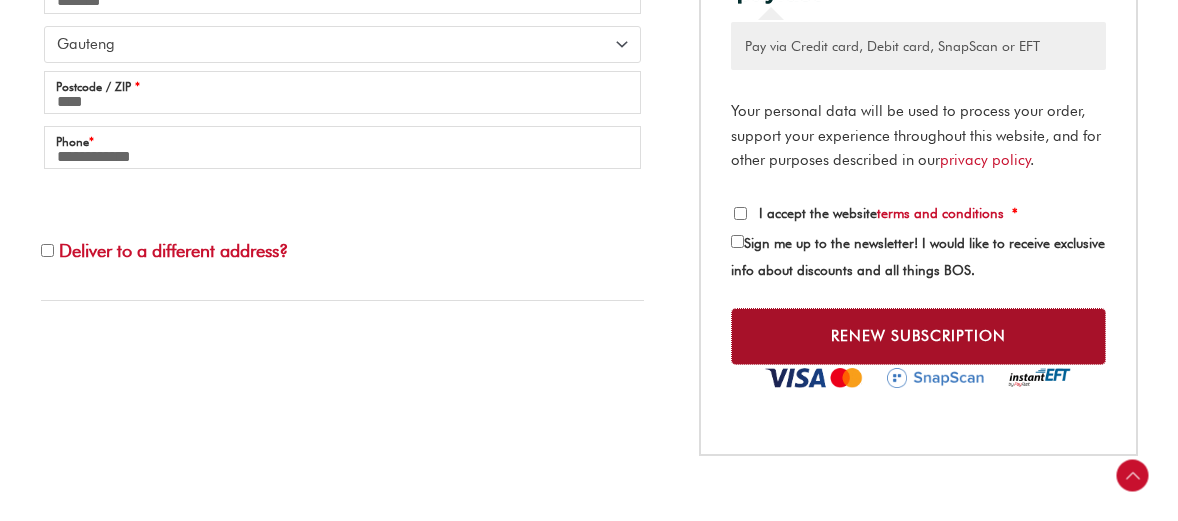 click on "Renew subscription" at bounding box center (918, 336) 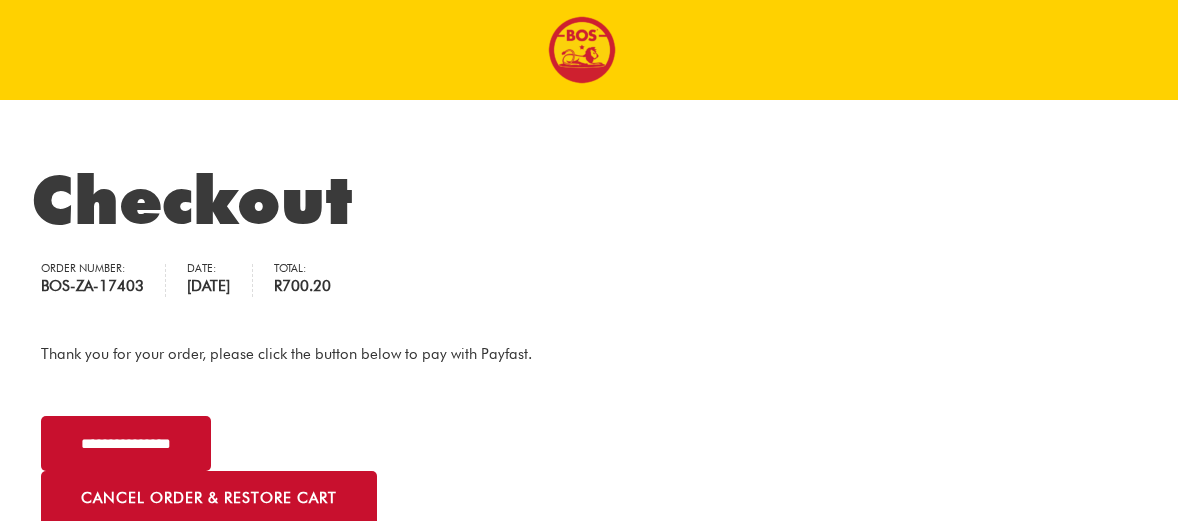 scroll, scrollTop: 0, scrollLeft: 0, axis: both 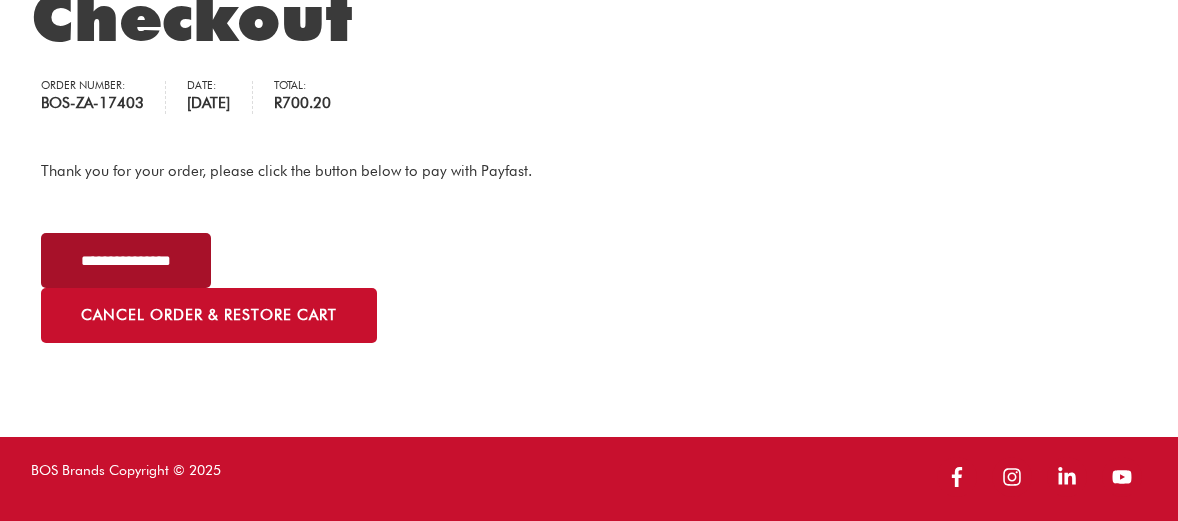 click on "**********" at bounding box center [126, 260] 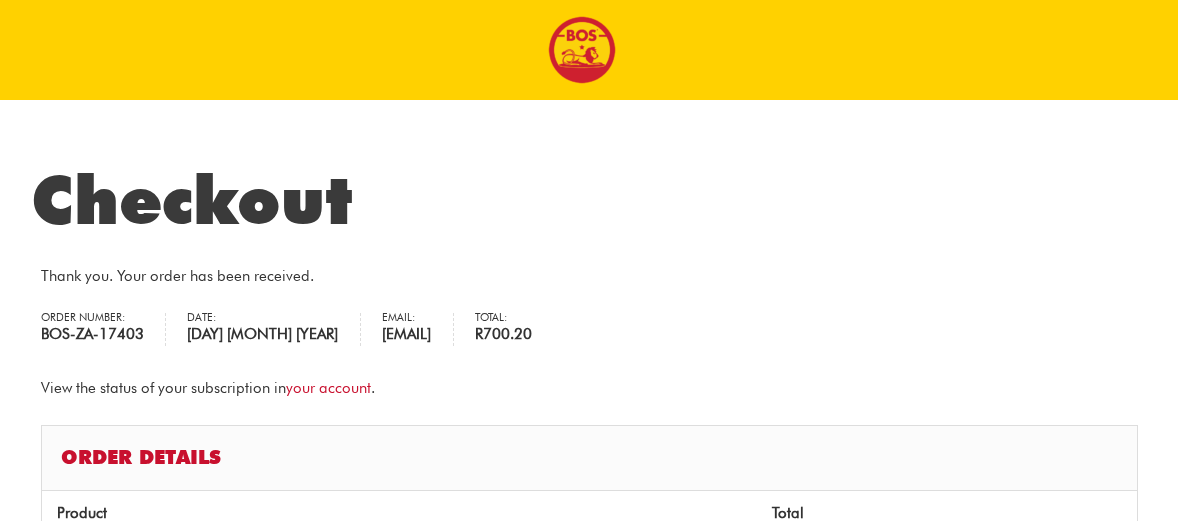 scroll, scrollTop: 0, scrollLeft: 0, axis: both 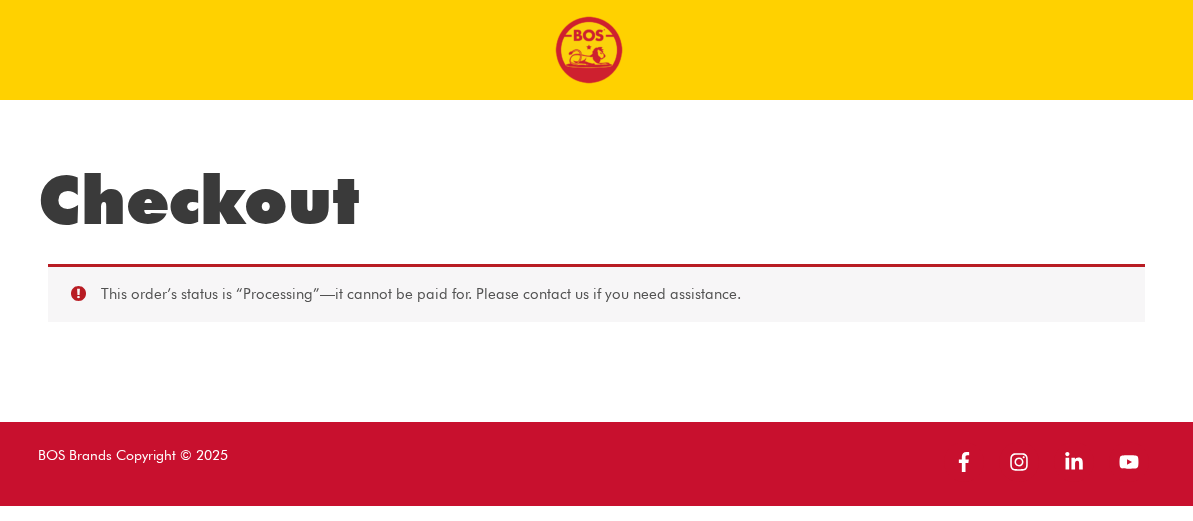 click at bounding box center [589, 50] 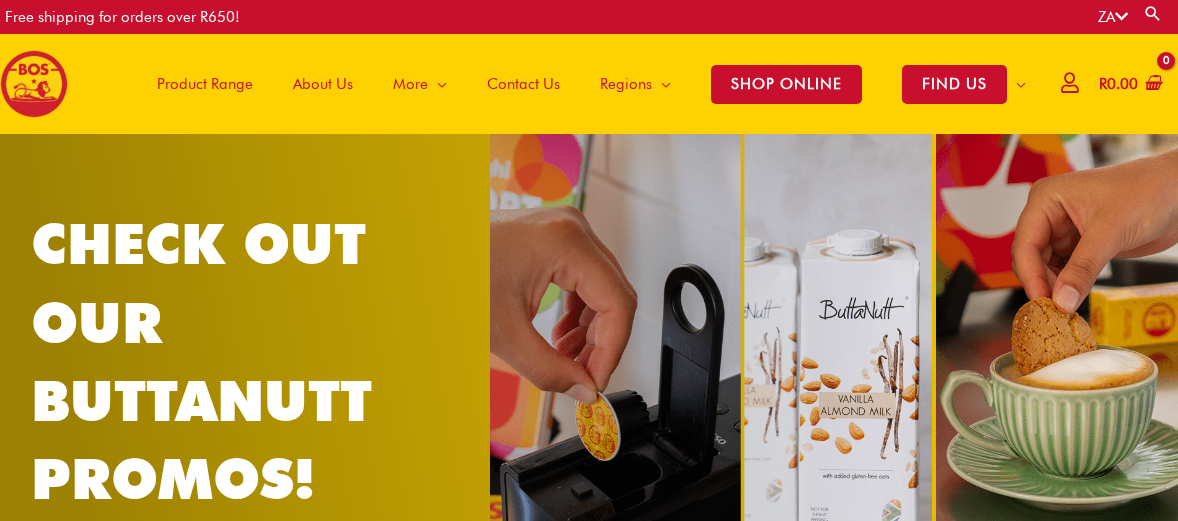 scroll, scrollTop: 0, scrollLeft: 0, axis: both 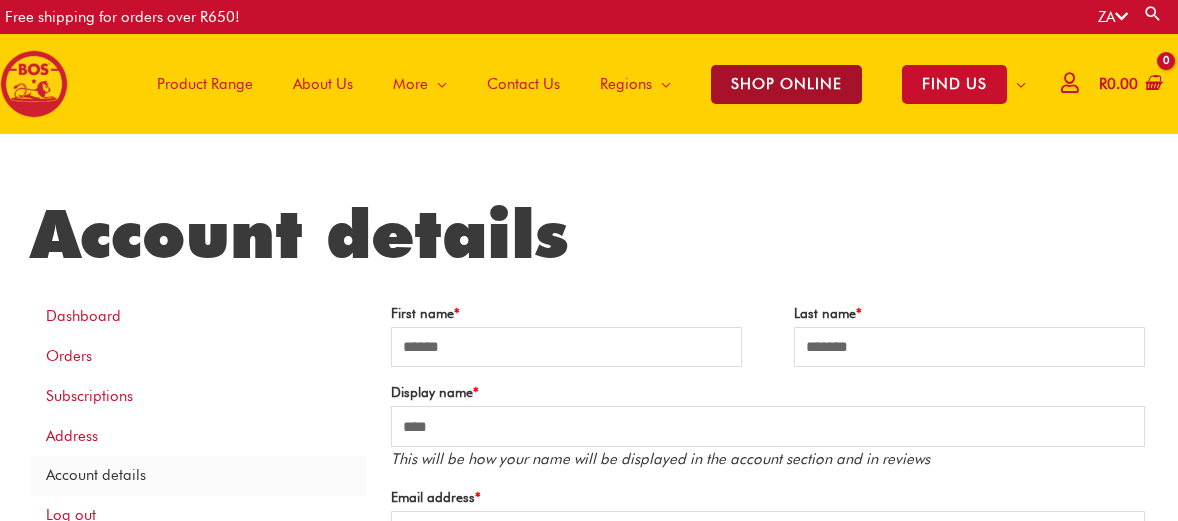 click on "SHOP ONLINE" at bounding box center (786, 84) 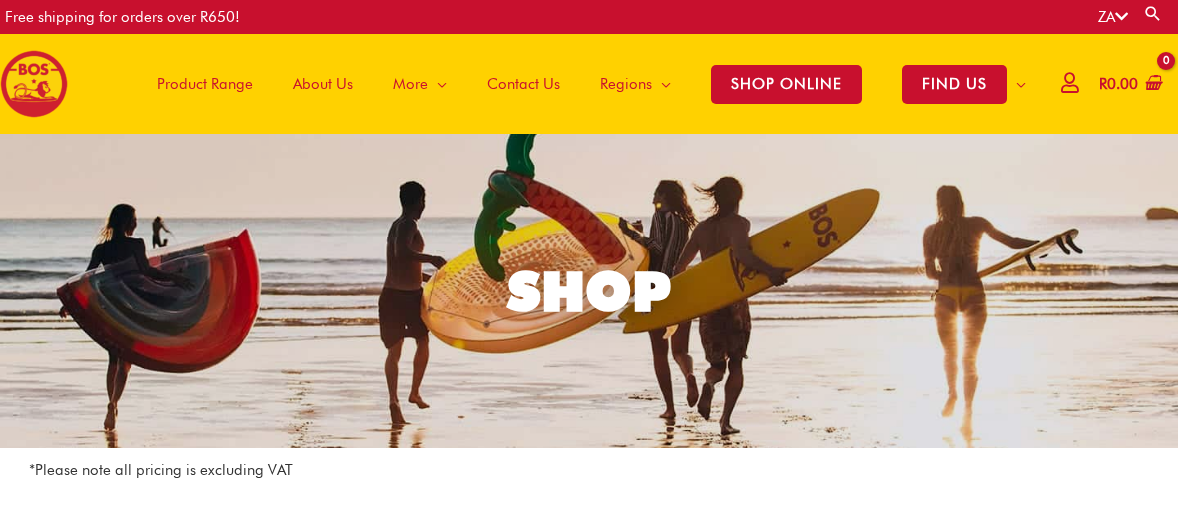 scroll, scrollTop: 0, scrollLeft: 0, axis: both 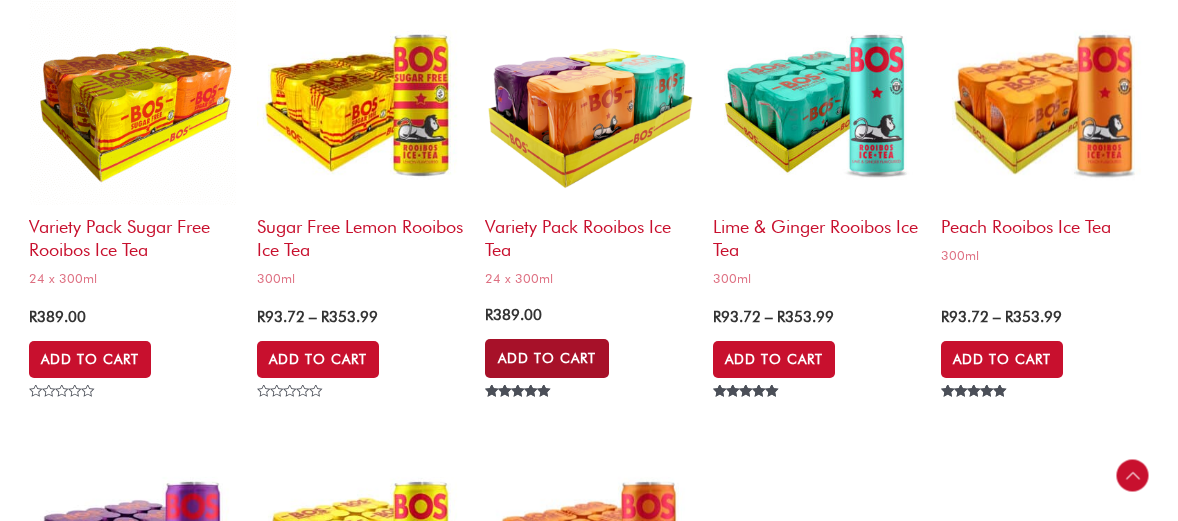 click on "Add to Cart" at bounding box center [547, 358] 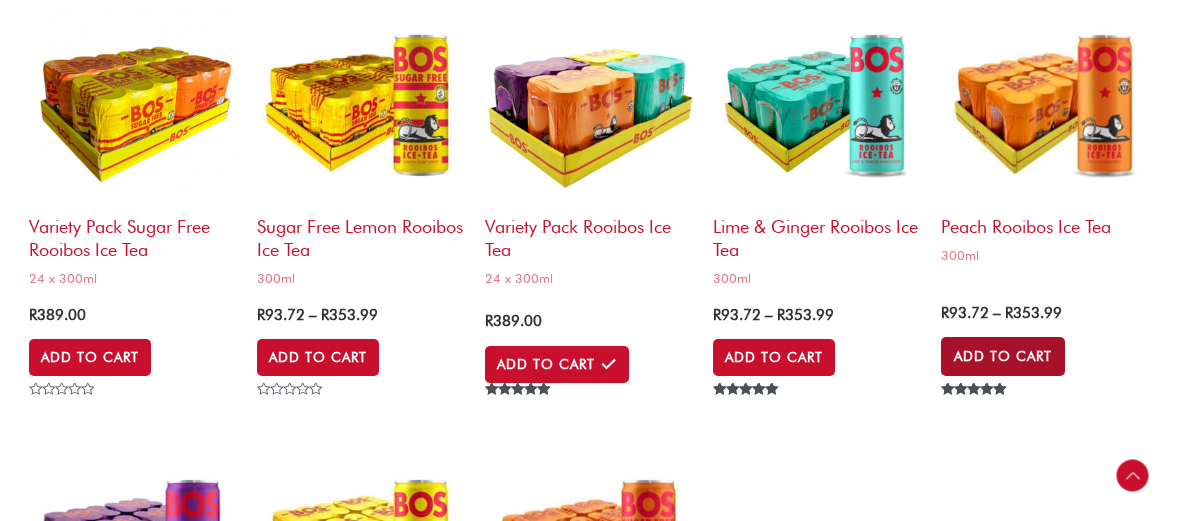click on "Add to Cart" at bounding box center [1003, 356] 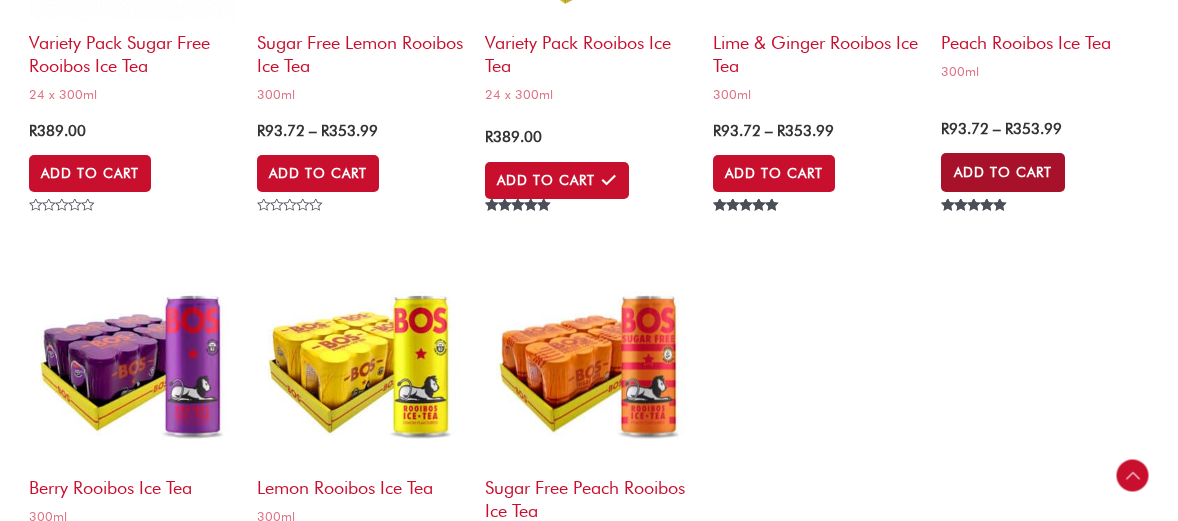 scroll, scrollTop: 4640, scrollLeft: 0, axis: vertical 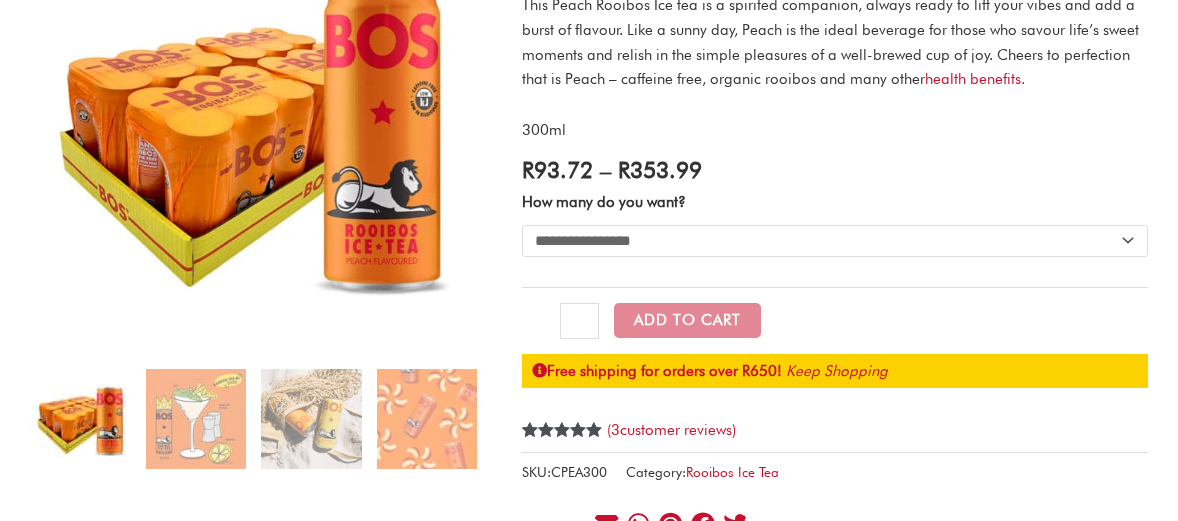 click on "**********" 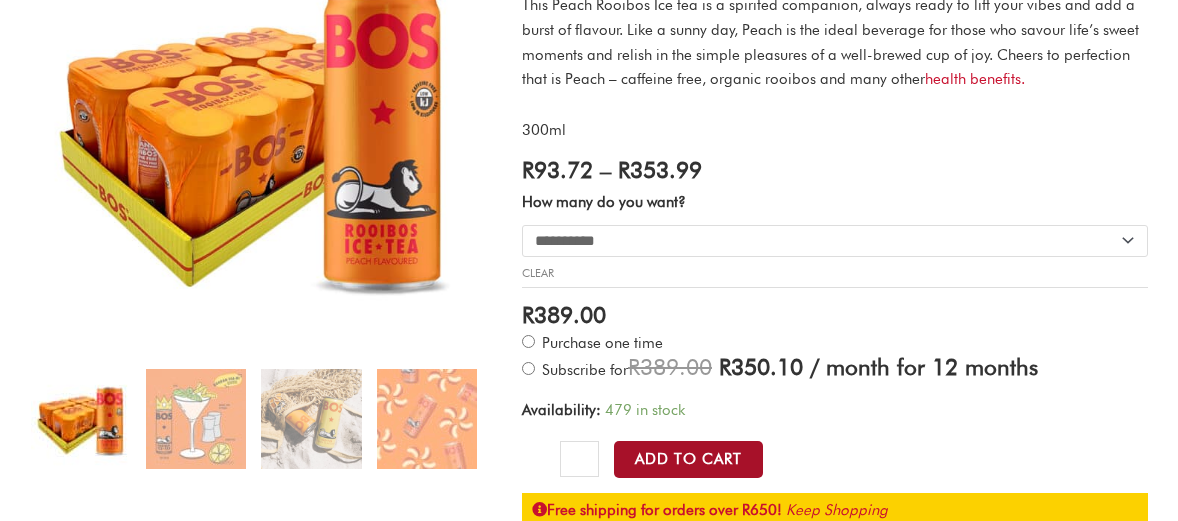 click on "Add to Cart" 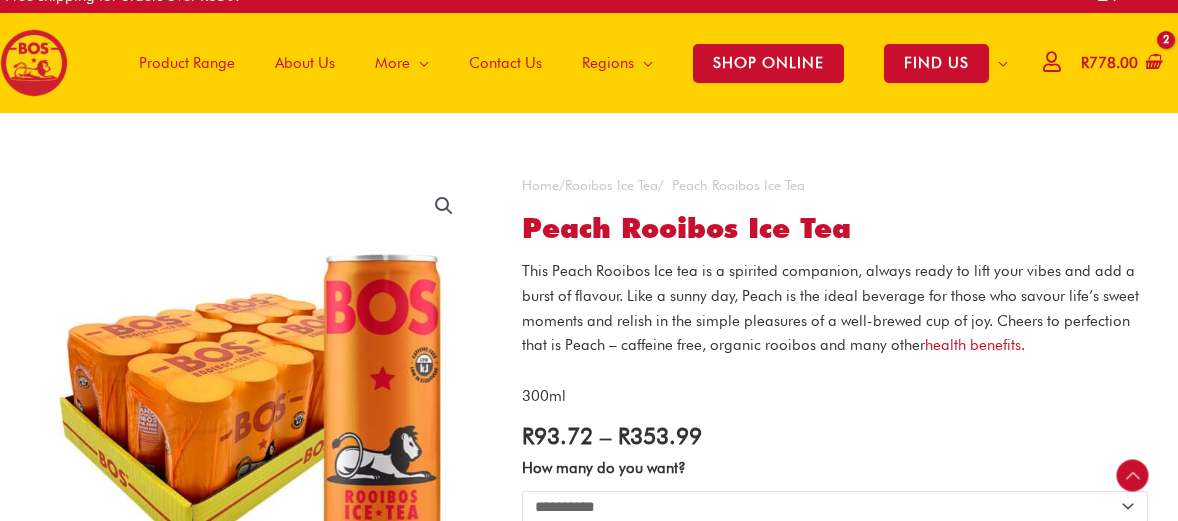 scroll, scrollTop: 0, scrollLeft: 0, axis: both 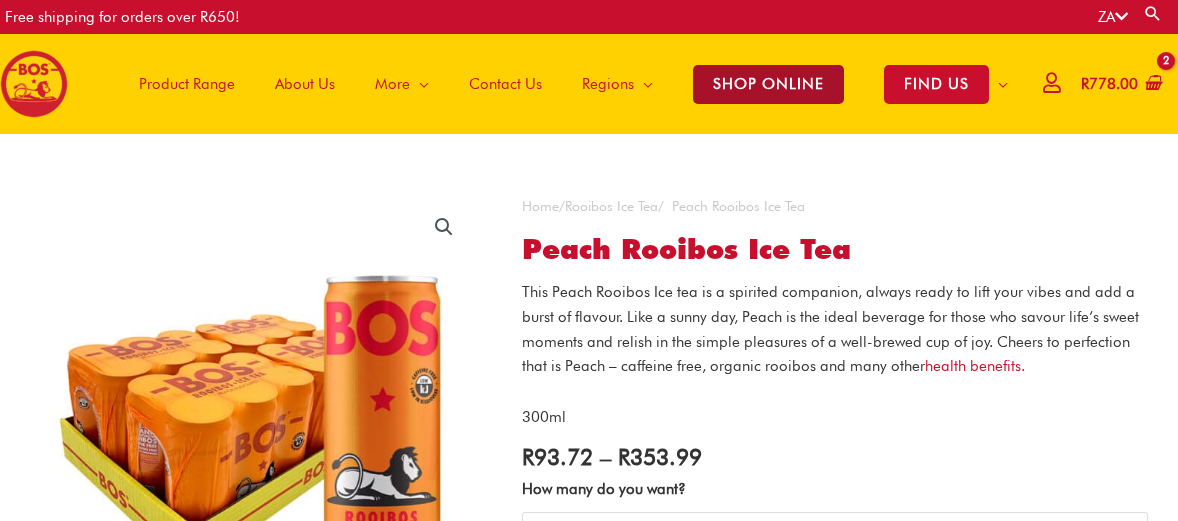 click on "SHOP ONLINE" at bounding box center [768, 84] 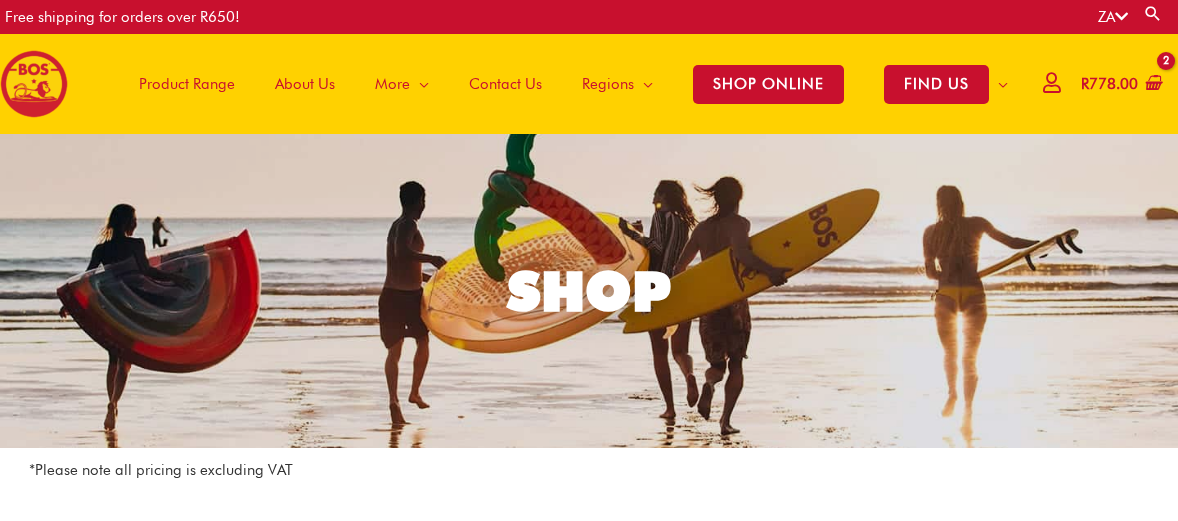 scroll, scrollTop: 0, scrollLeft: 0, axis: both 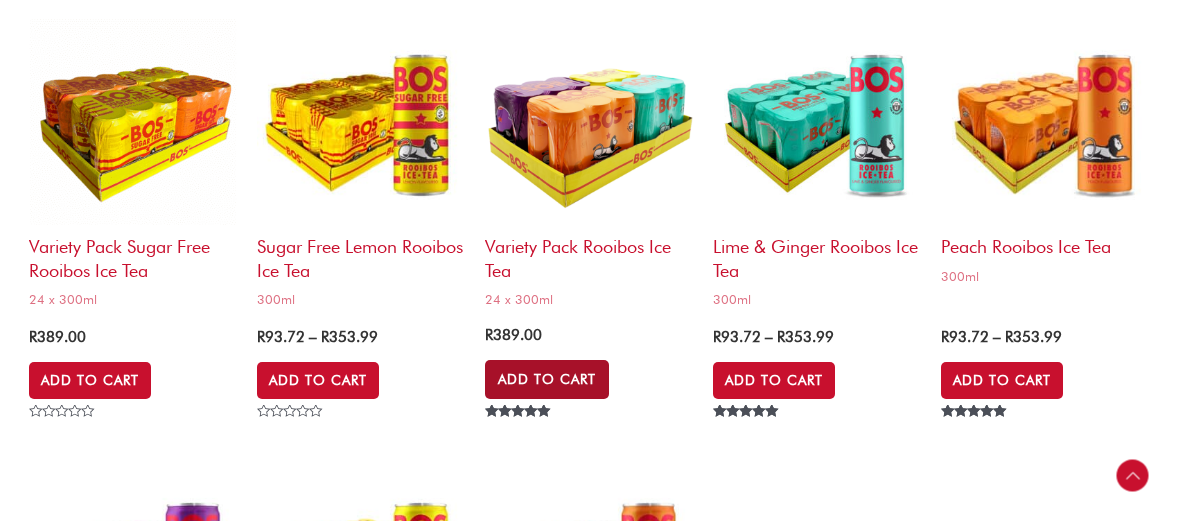 click on "Add to Cart" at bounding box center [547, 379] 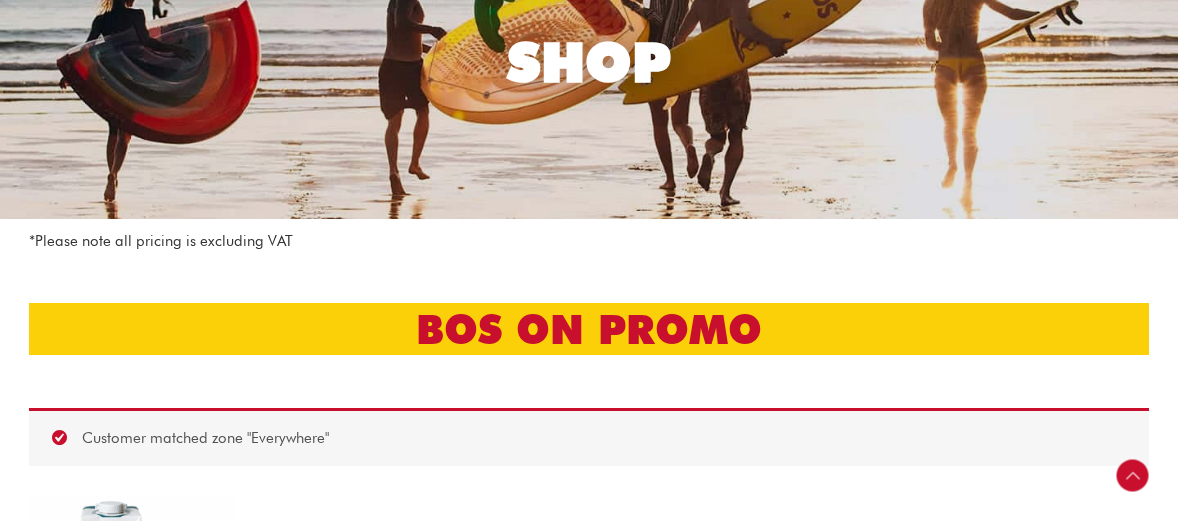 scroll, scrollTop: 0, scrollLeft: 0, axis: both 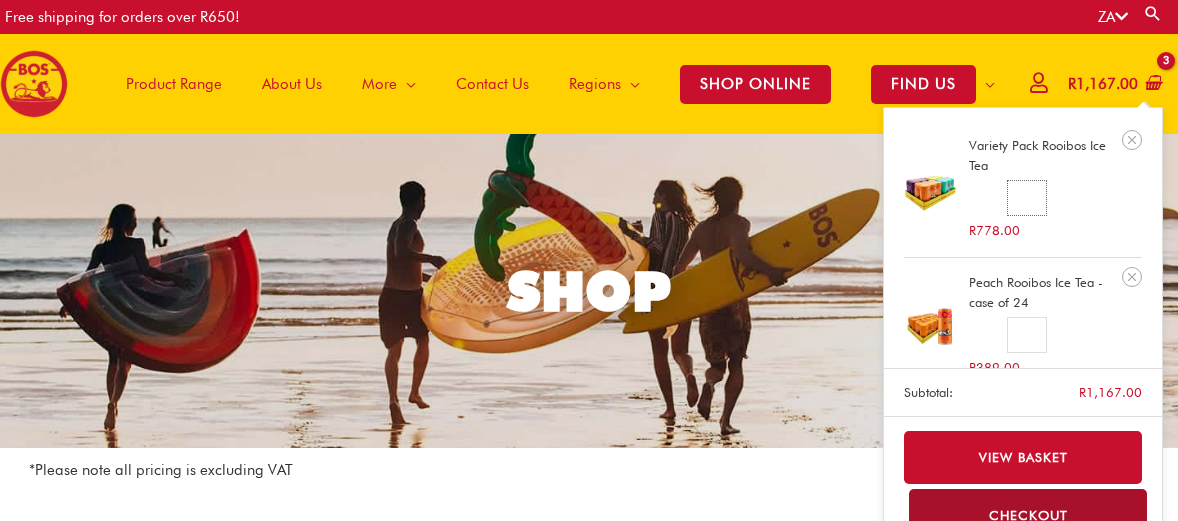 drag, startPoint x: 1035, startPoint y: 198, endPoint x: 1022, endPoint y: 200, distance: 13.152946 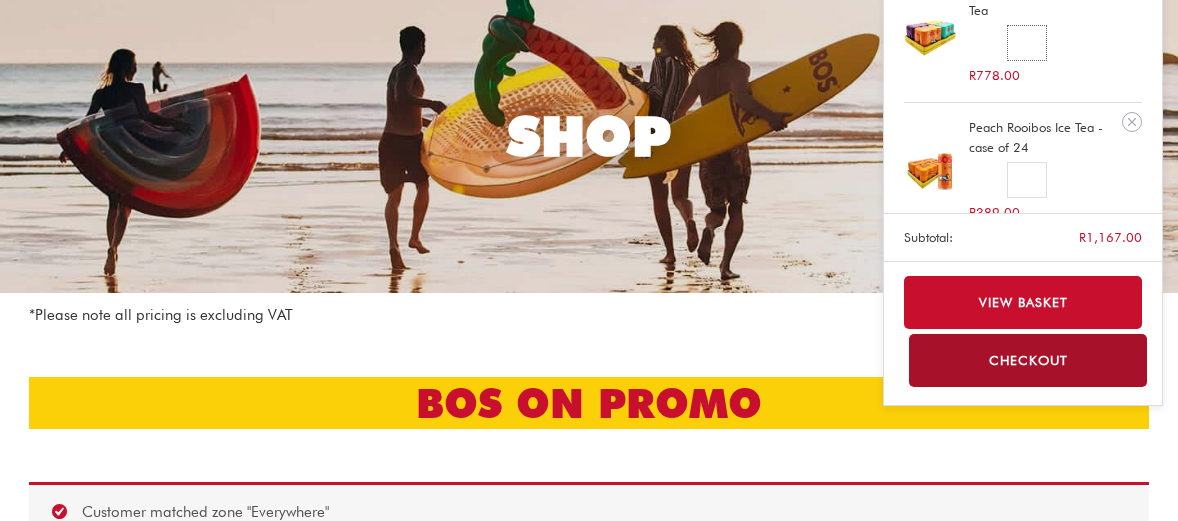 scroll, scrollTop: 161, scrollLeft: 0, axis: vertical 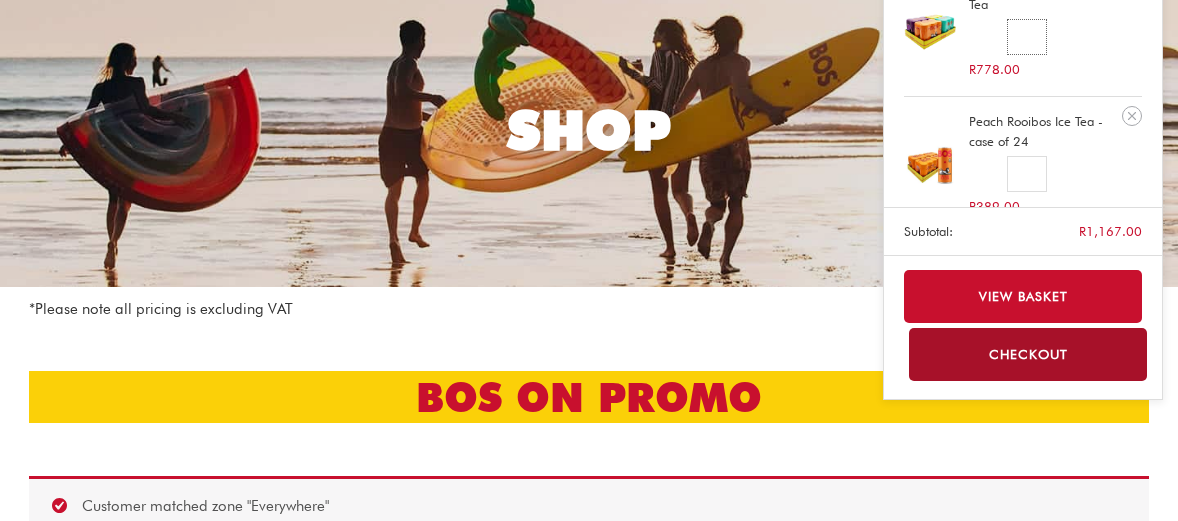type on "*" 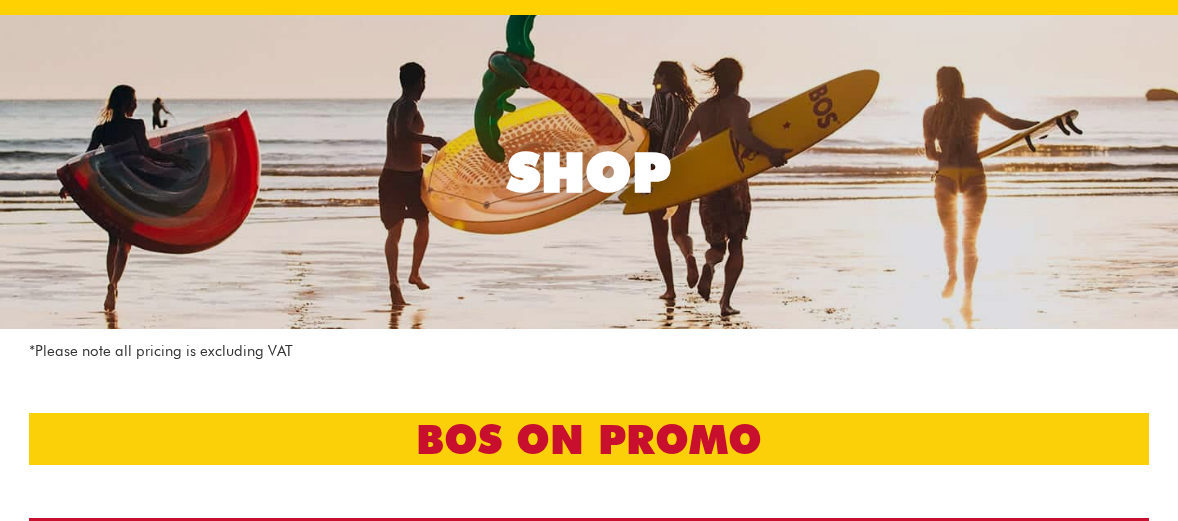 scroll, scrollTop: 0, scrollLeft: 0, axis: both 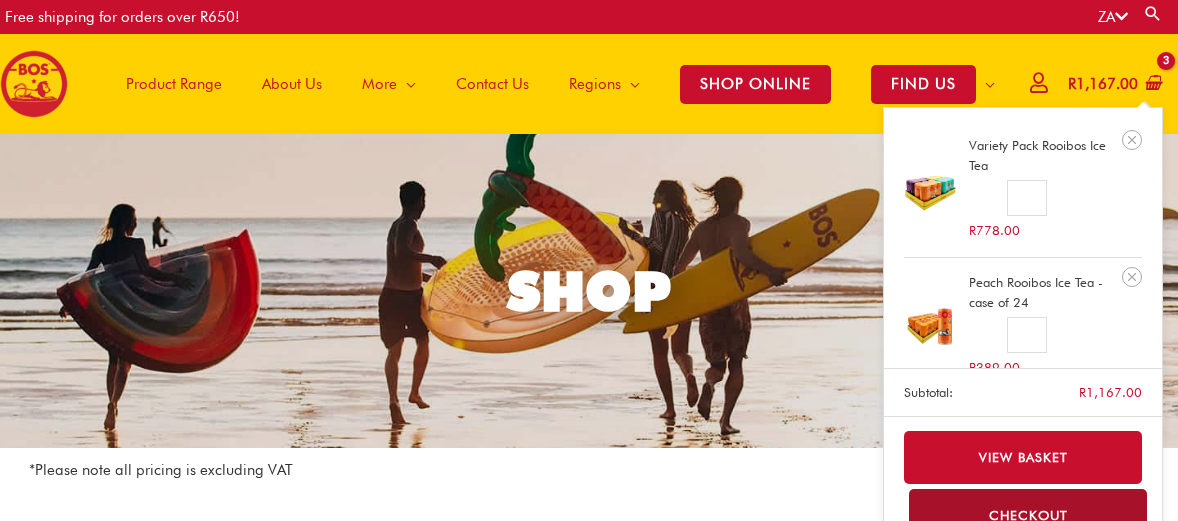 click on "Checkout" at bounding box center (1028, 515) 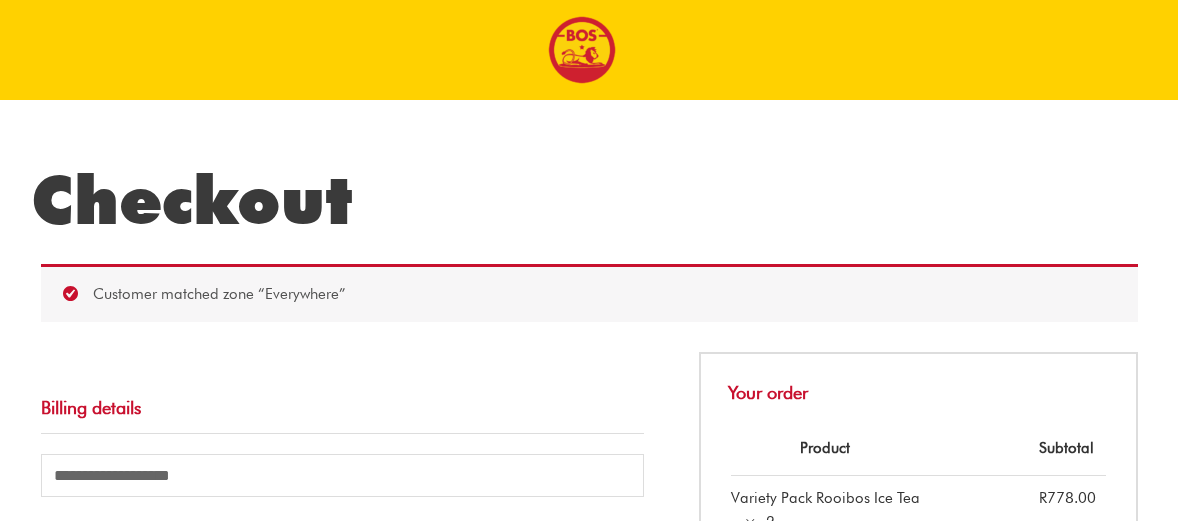 scroll, scrollTop: 0, scrollLeft: 0, axis: both 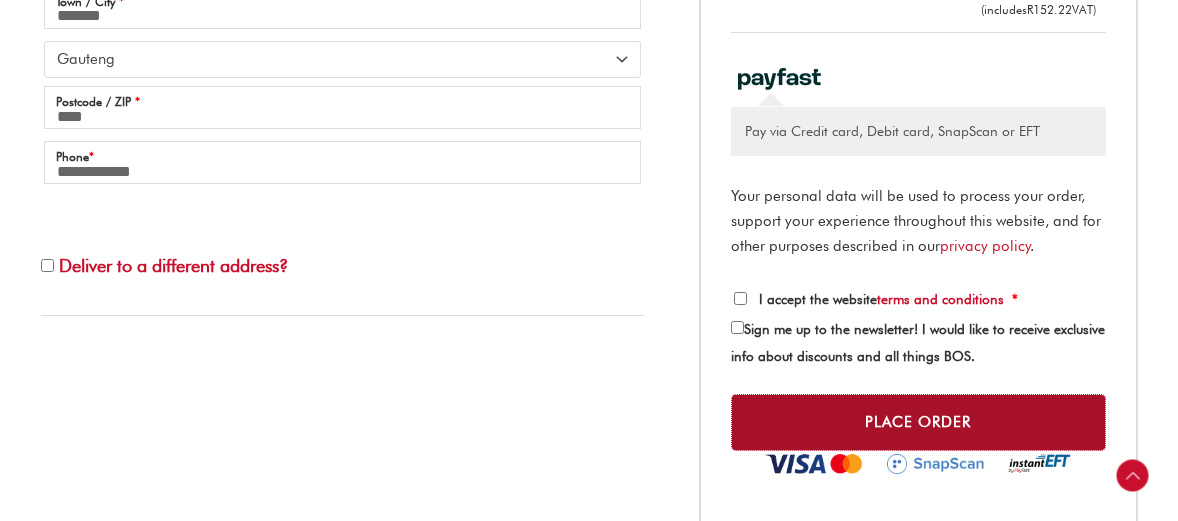 click on "Place order" at bounding box center [918, 422] 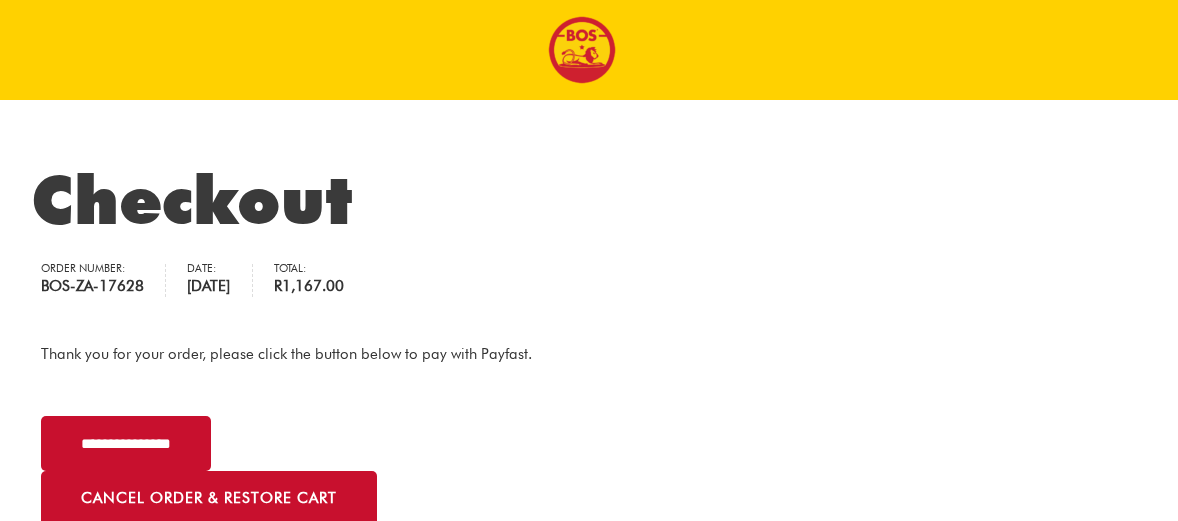 scroll, scrollTop: 0, scrollLeft: 0, axis: both 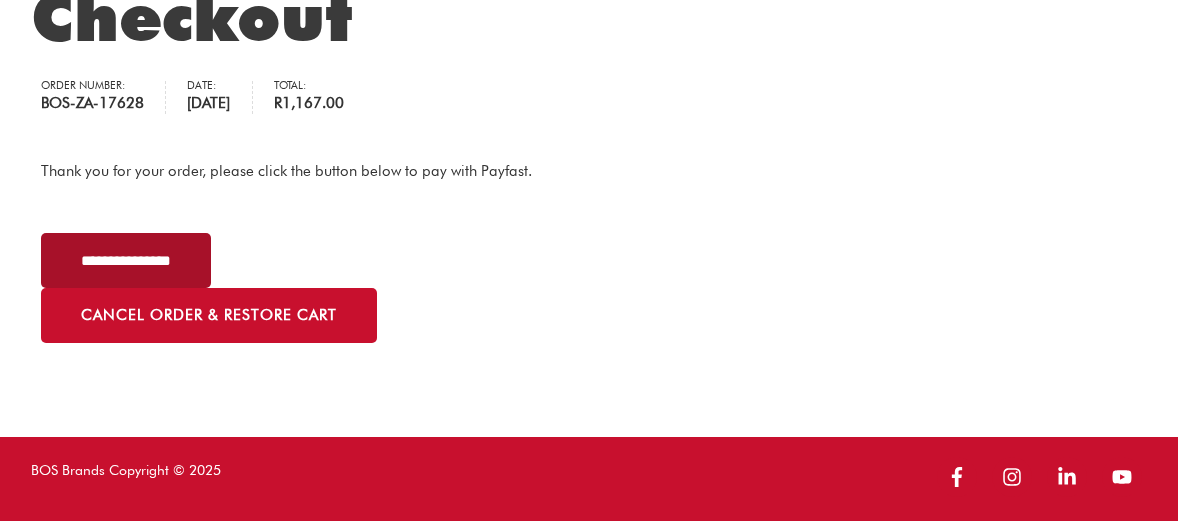 click on "**********" at bounding box center (126, 260) 